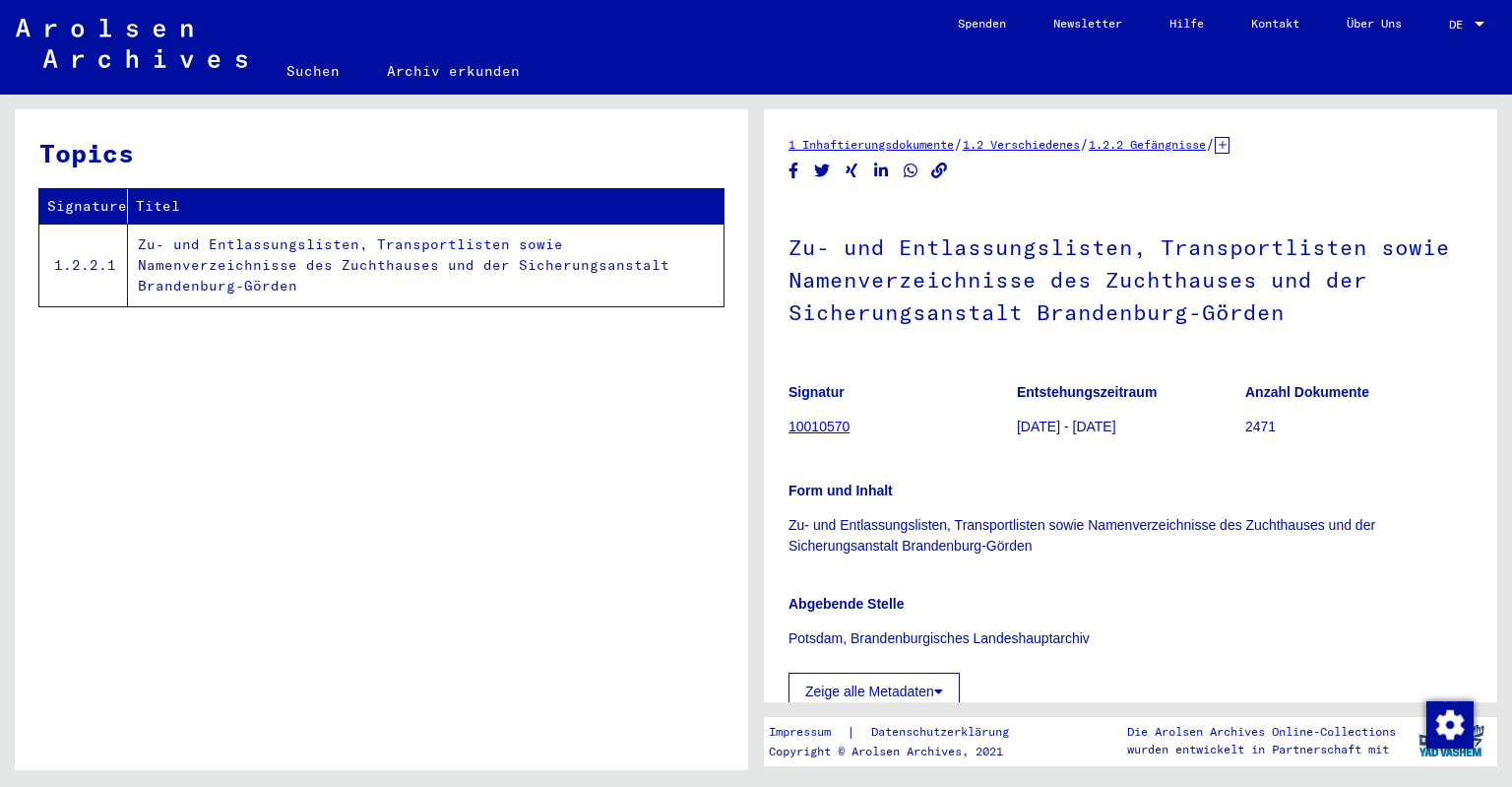 scroll, scrollTop: 0, scrollLeft: 0, axis: both 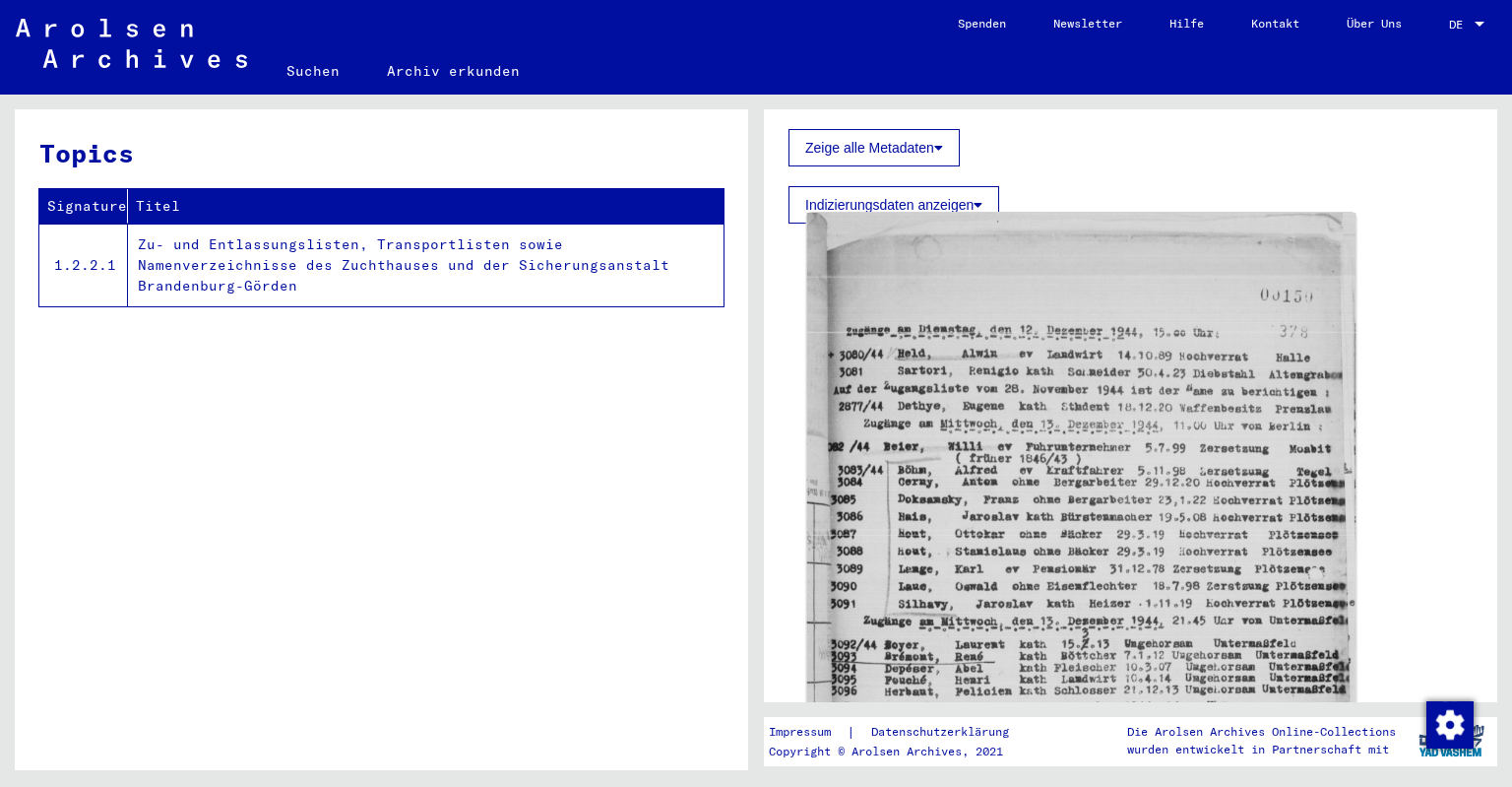 click 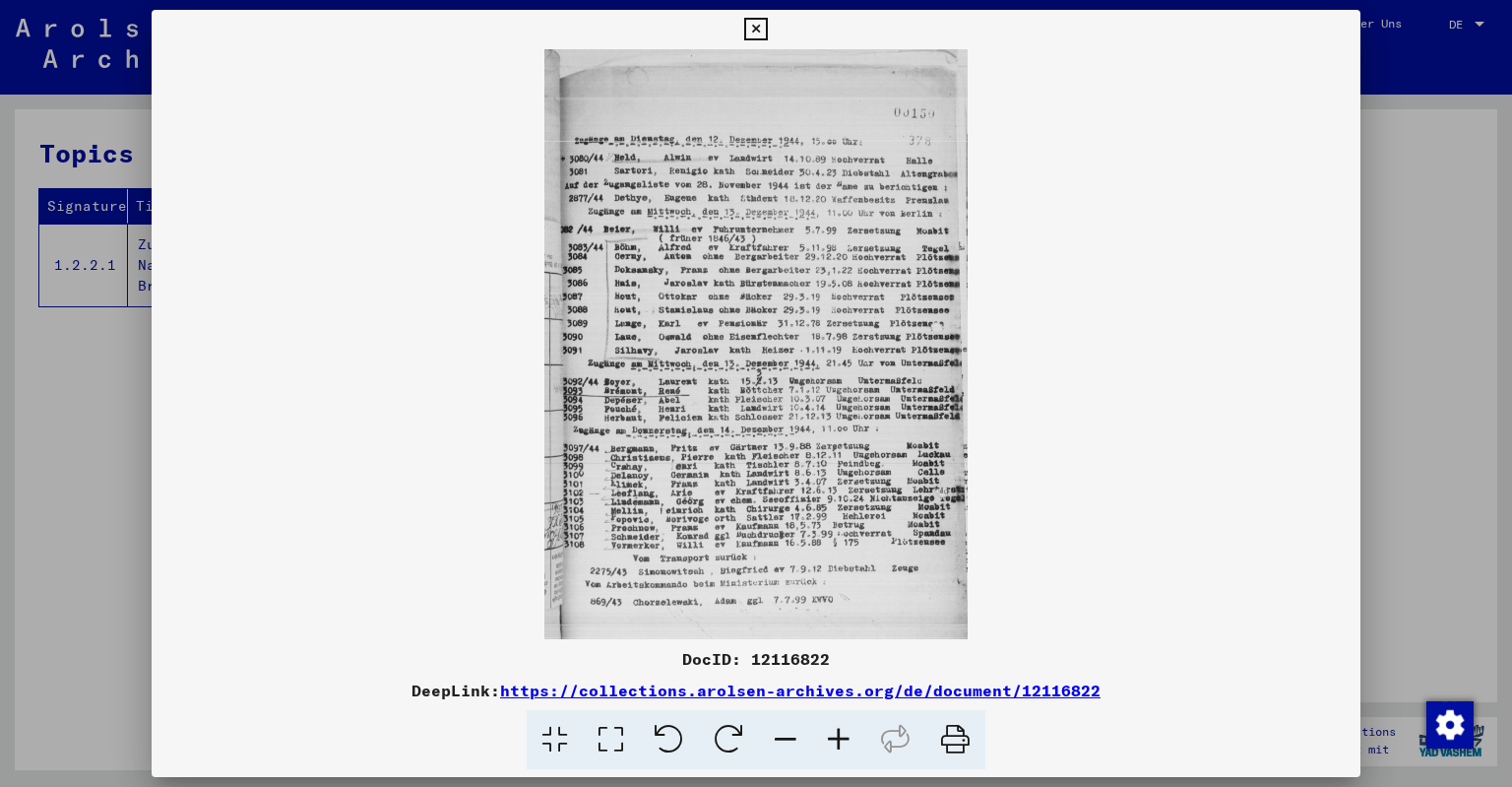 click at bounding box center [839, 740] 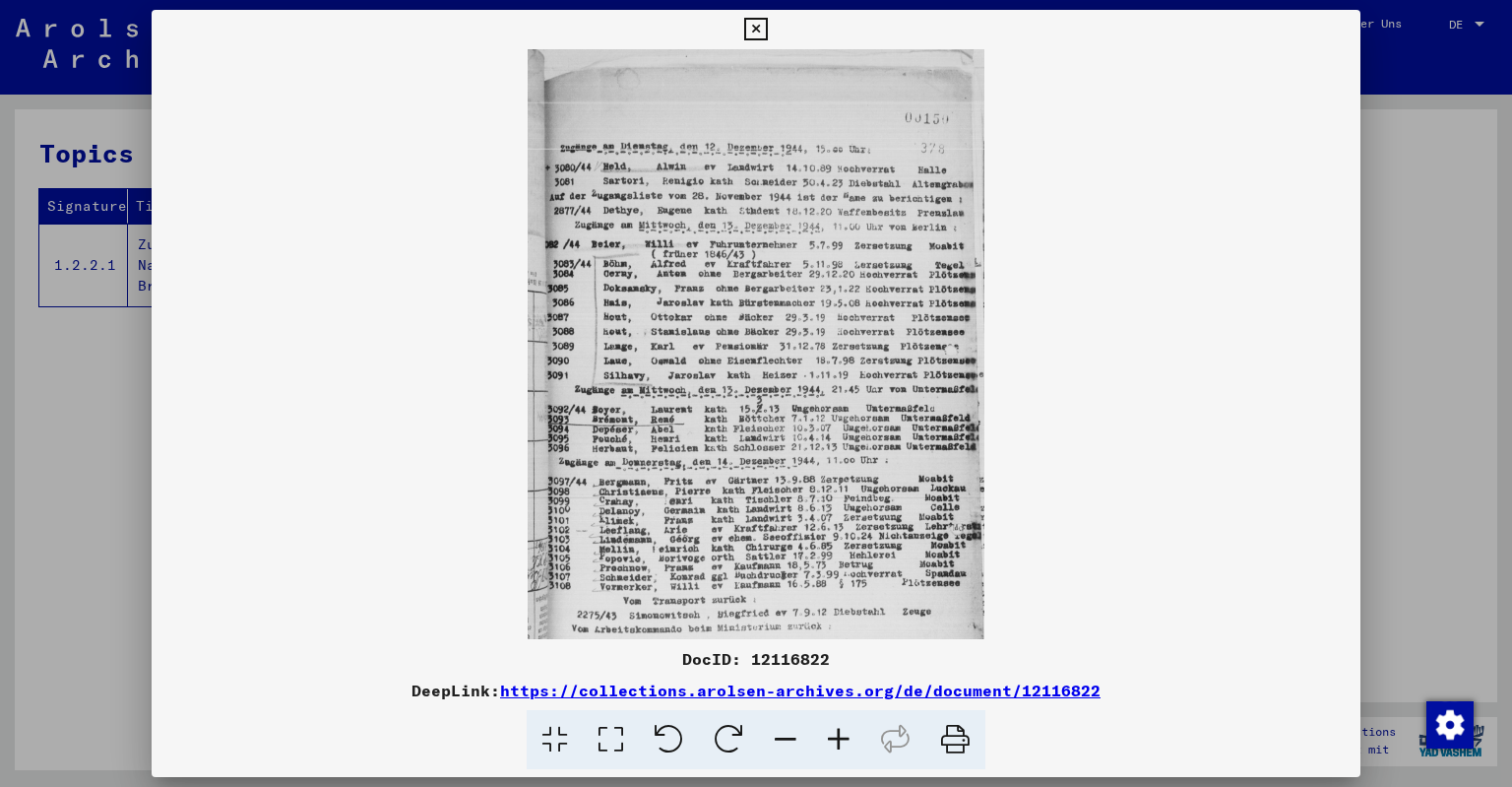 click at bounding box center (839, 740) 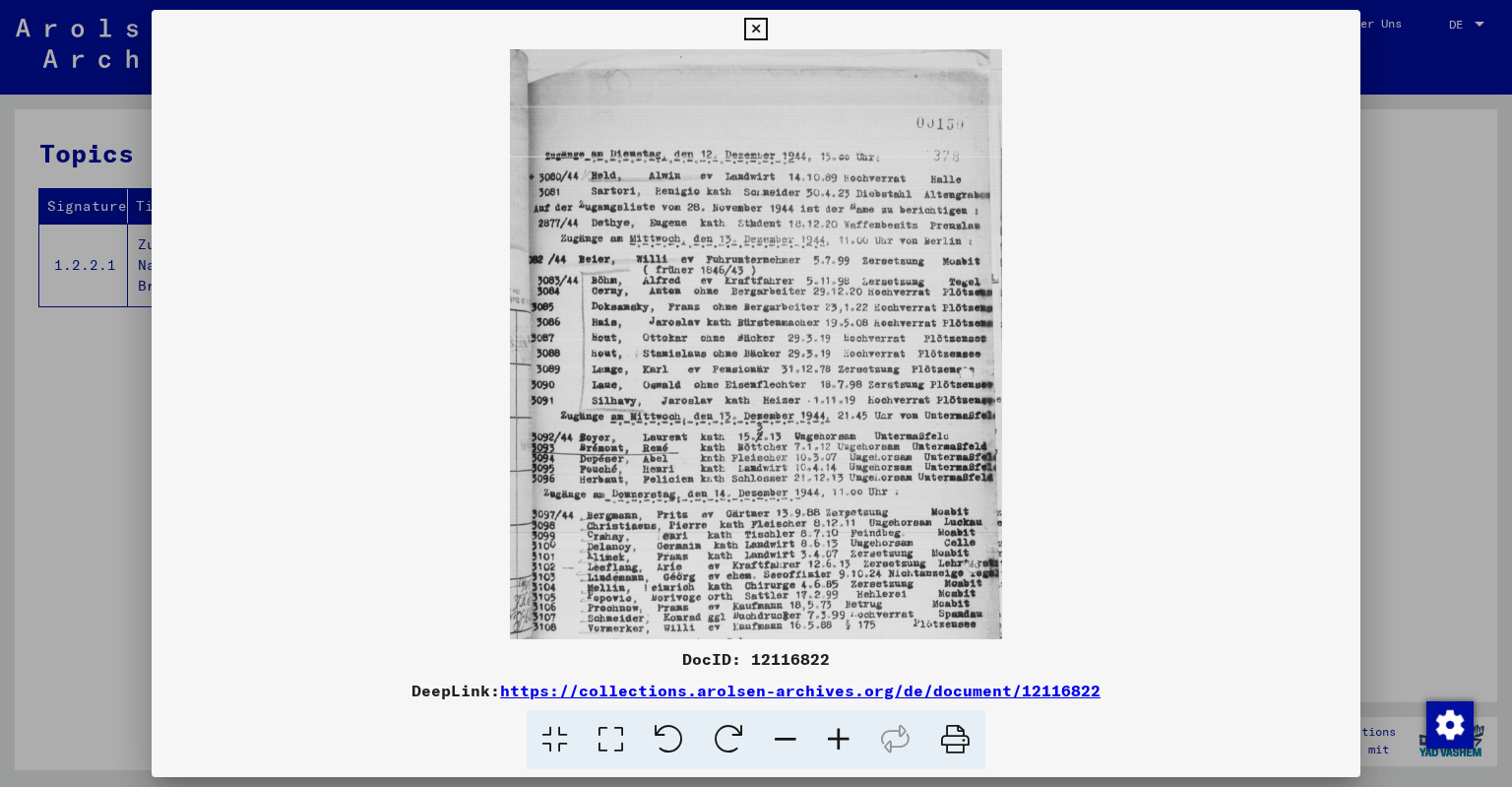 click at bounding box center [839, 740] 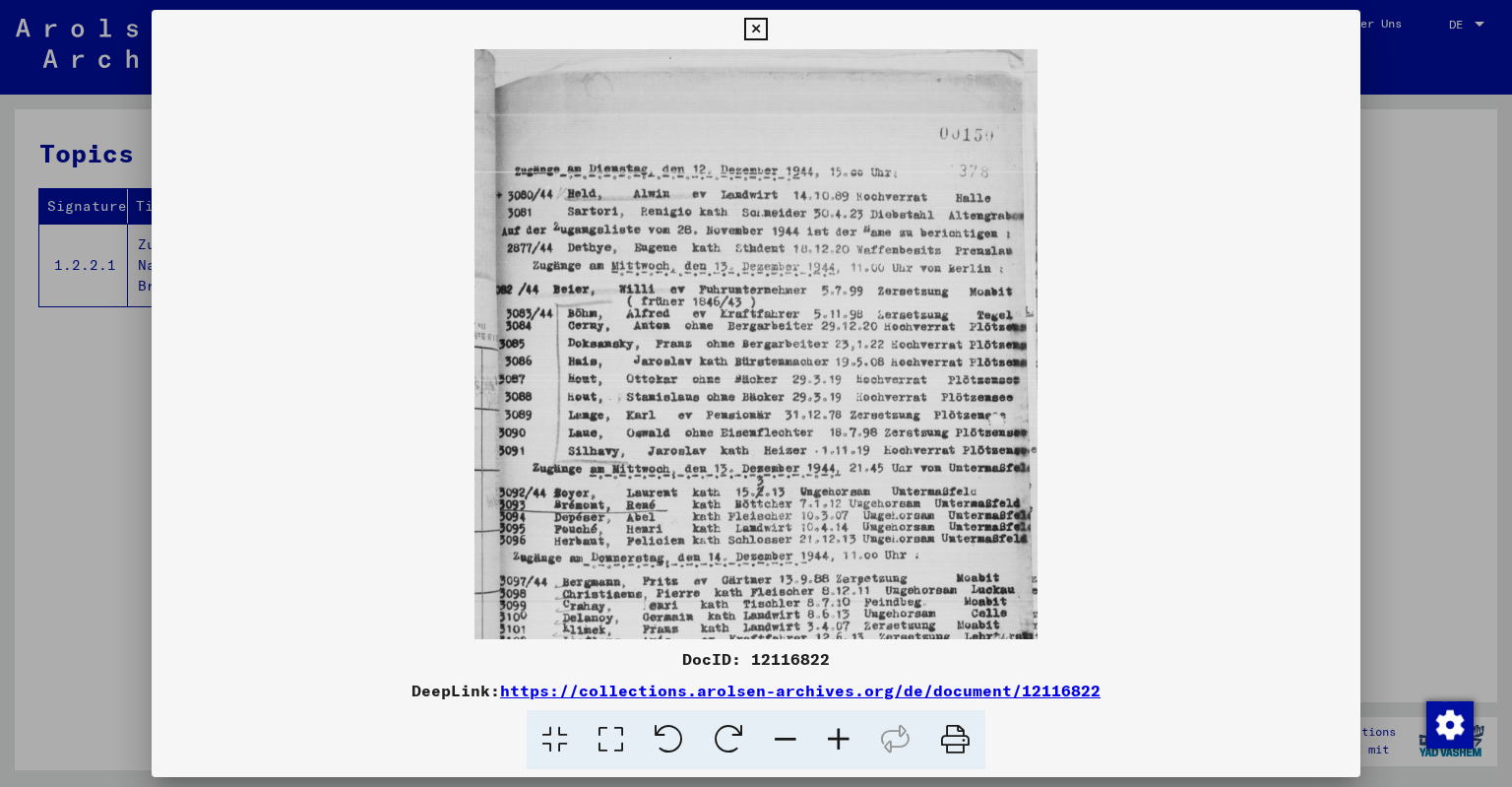 click at bounding box center [839, 740] 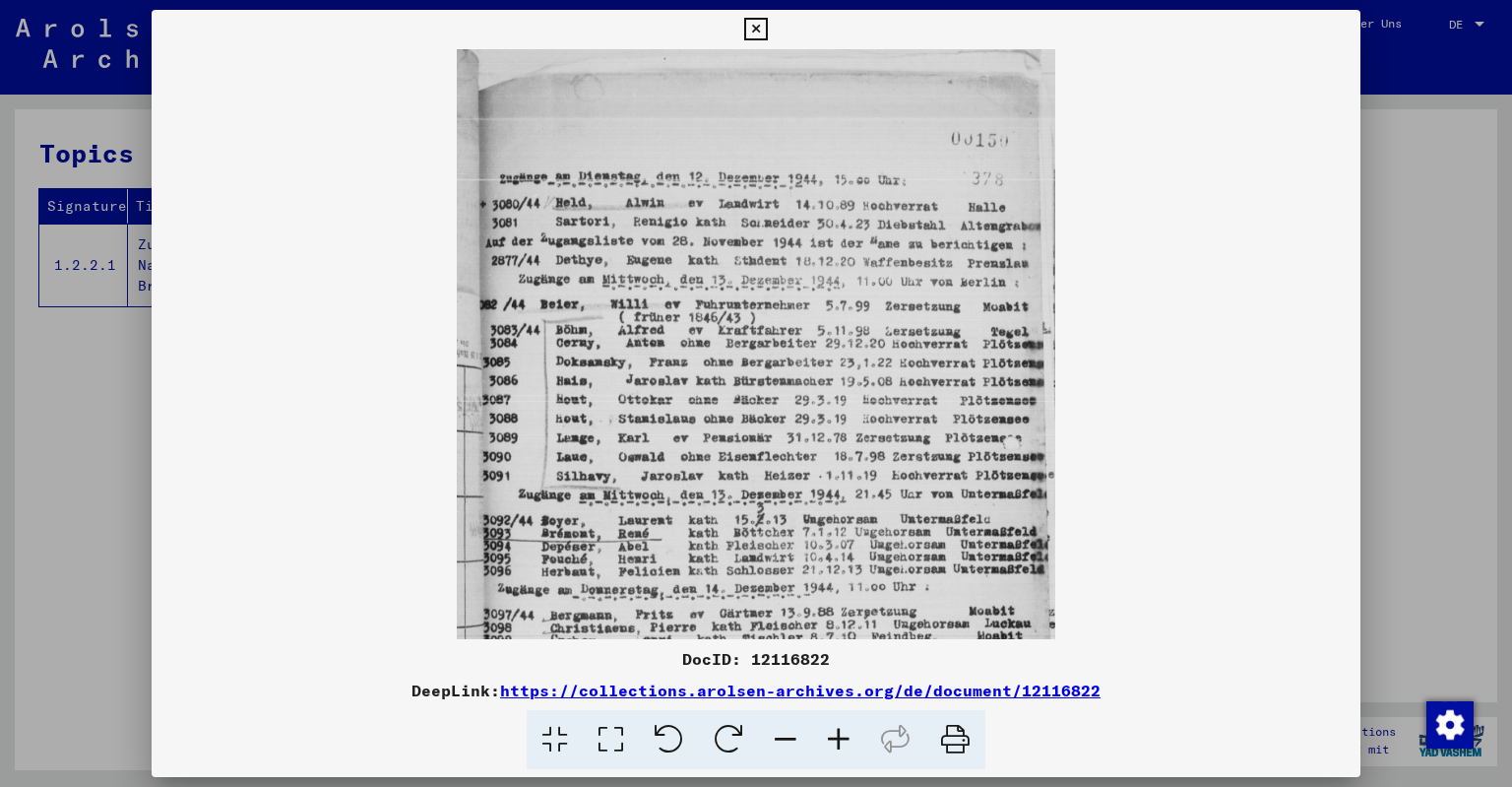 click at bounding box center (839, 740) 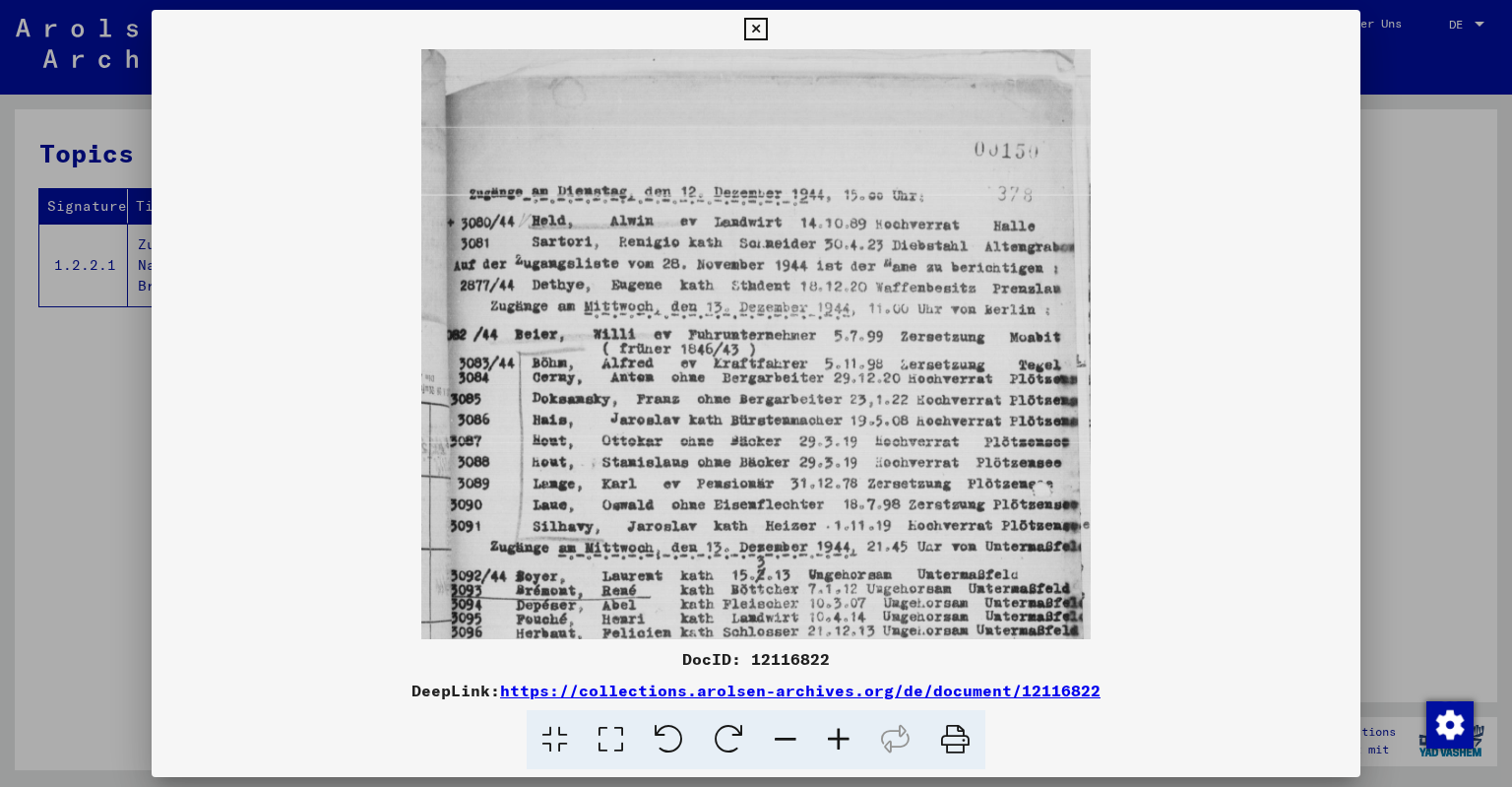 click at bounding box center [839, 740] 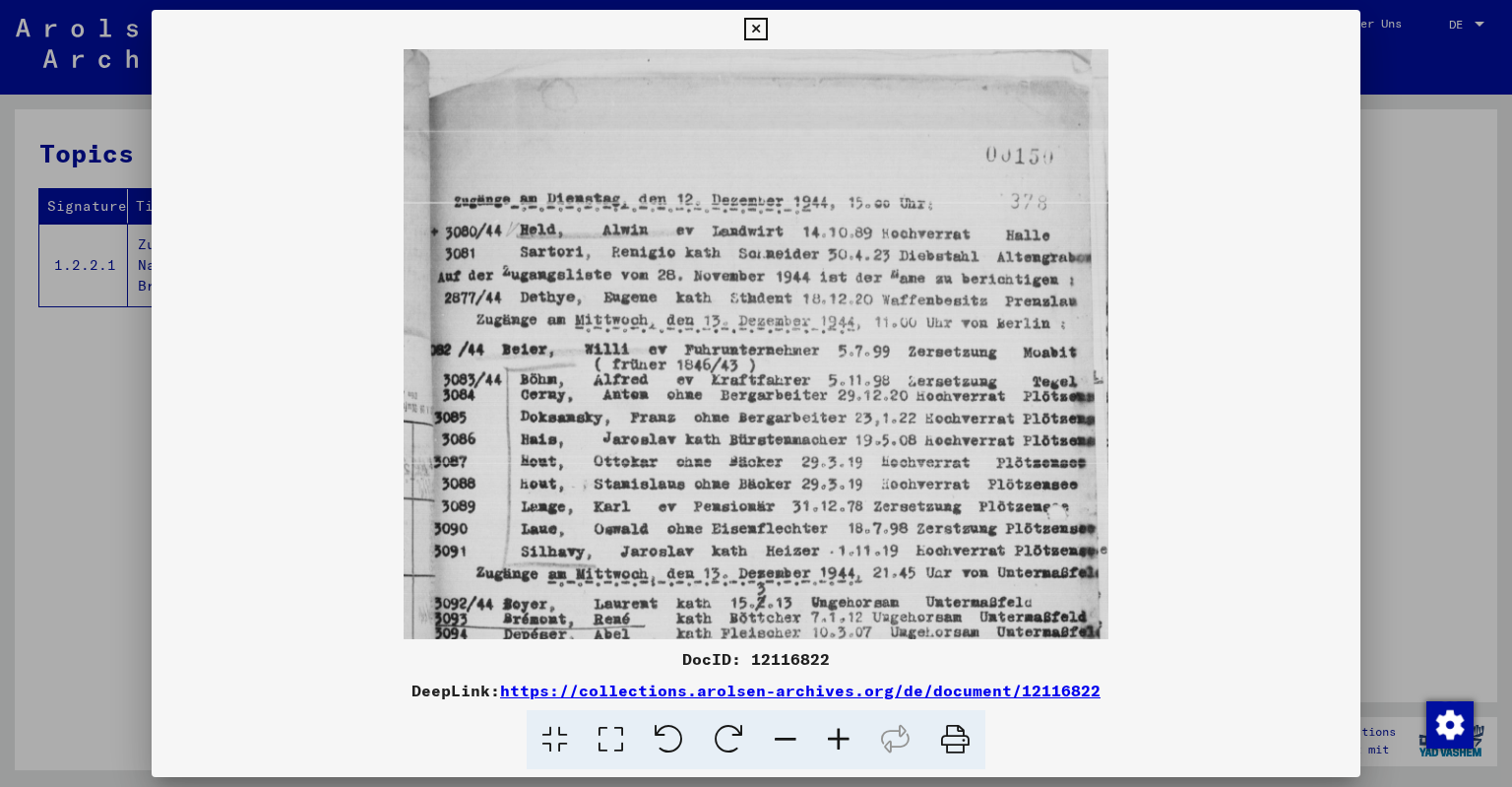 click at bounding box center [839, 740] 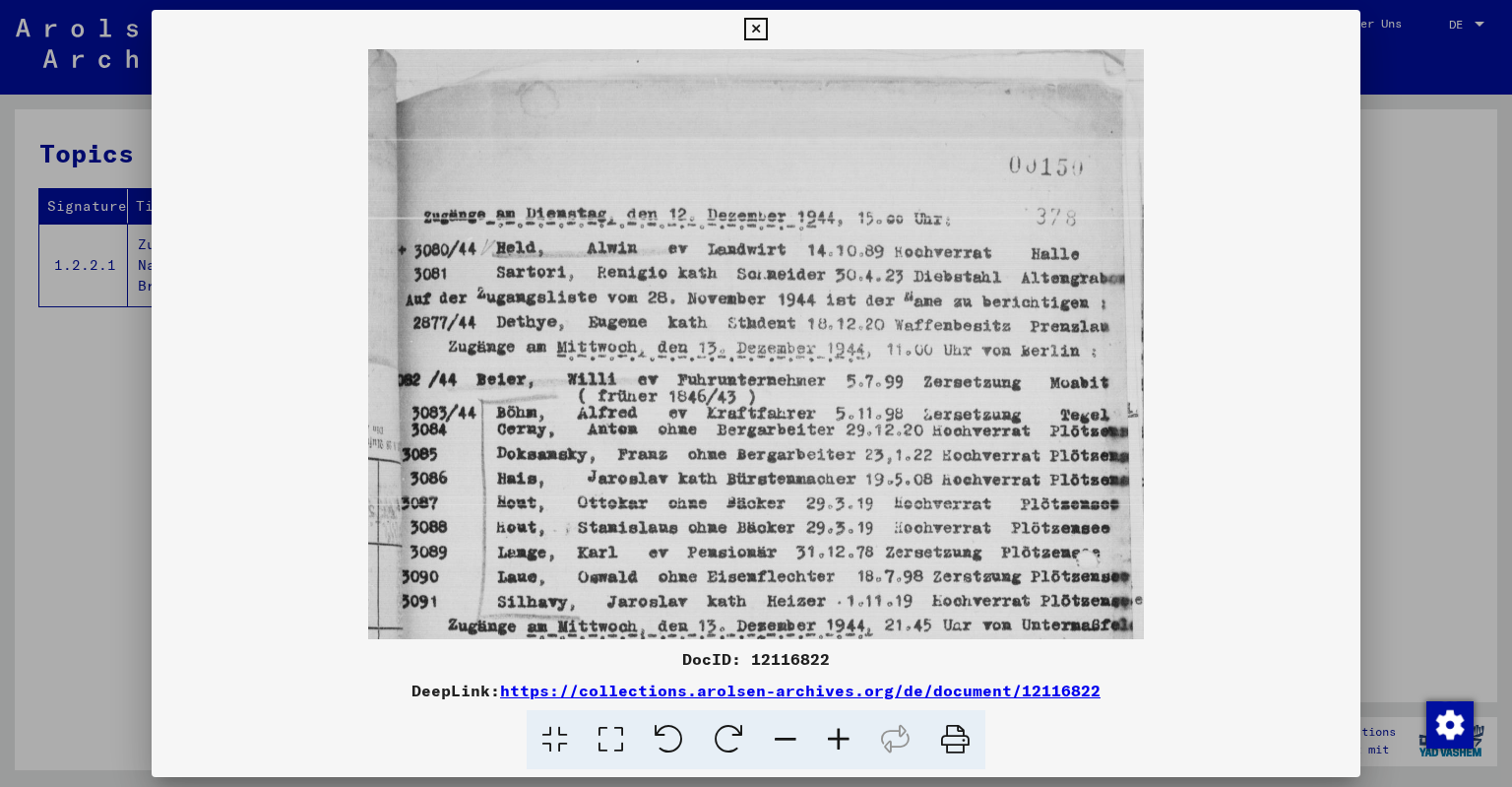 click at bounding box center (839, 740) 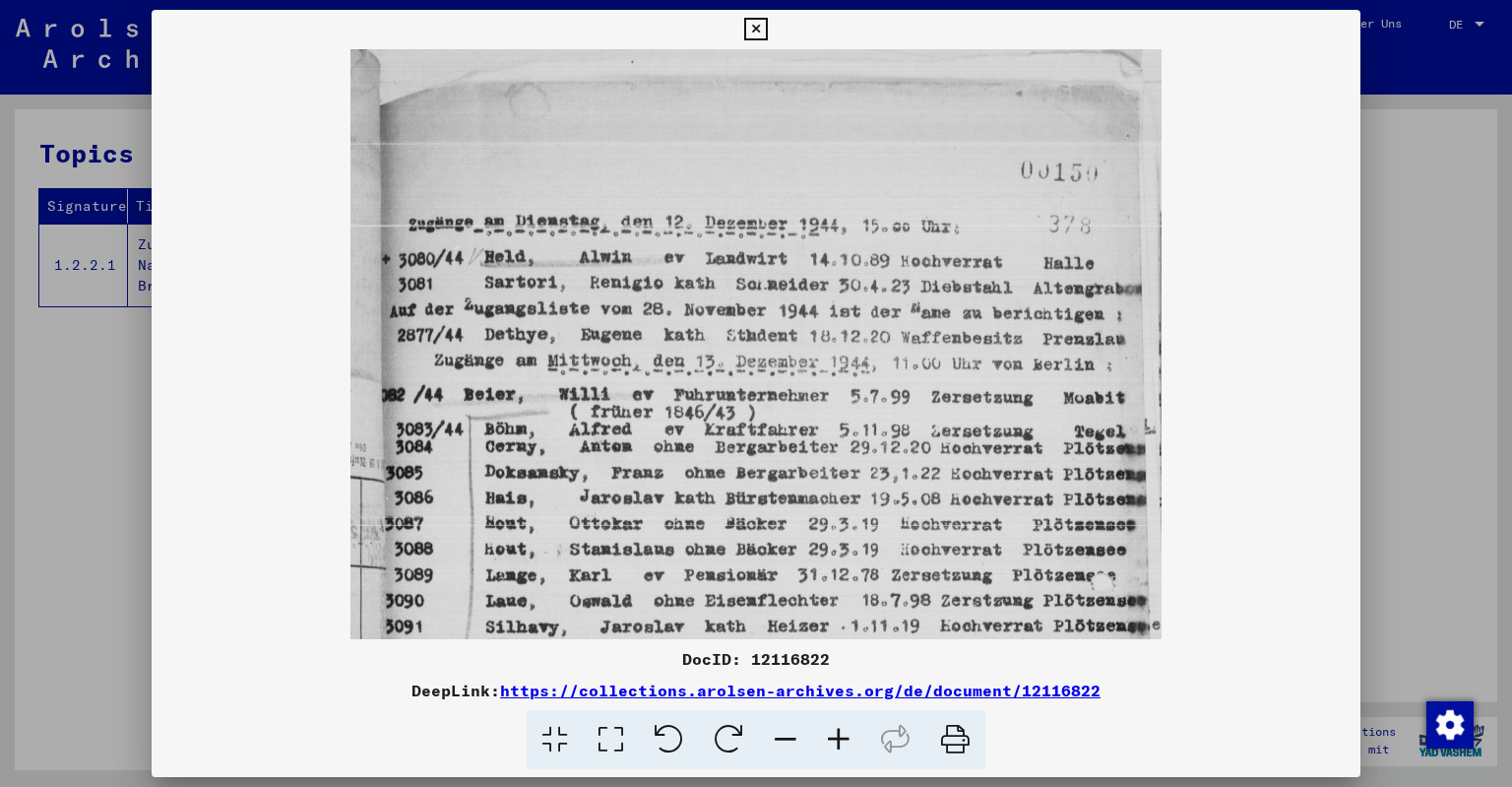click at bounding box center [839, 740] 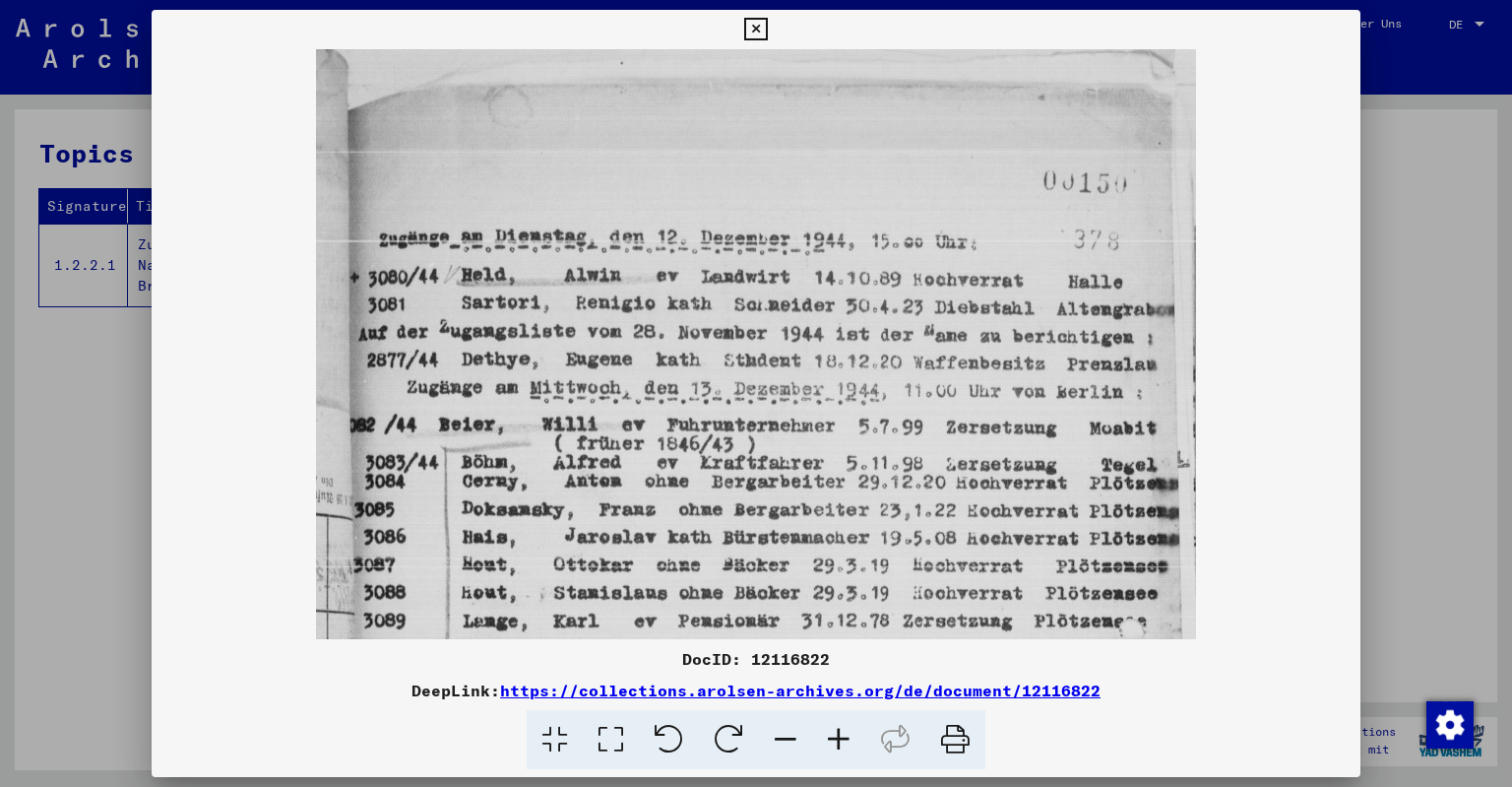 click at bounding box center (839, 740) 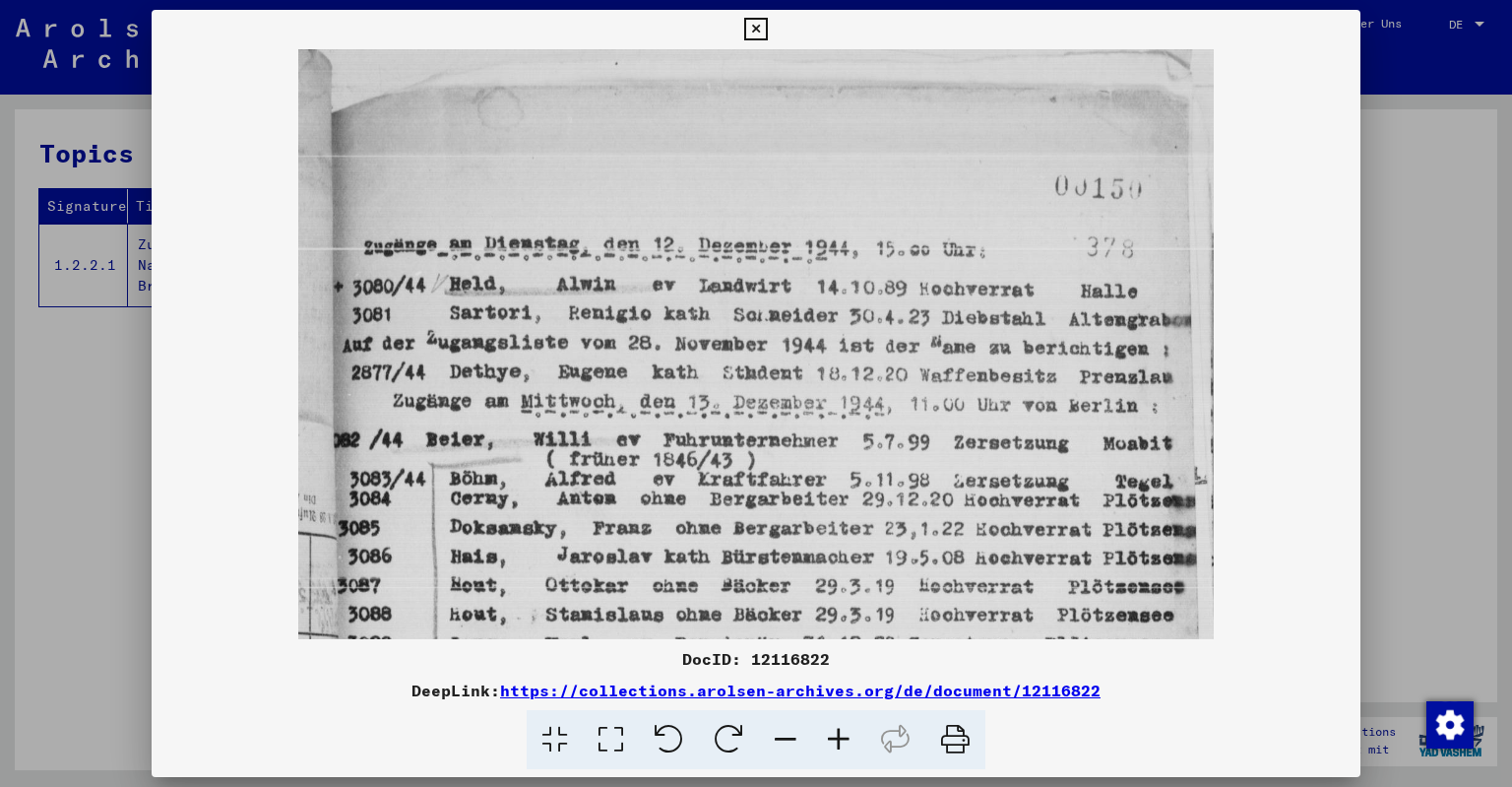 click at bounding box center (839, 740) 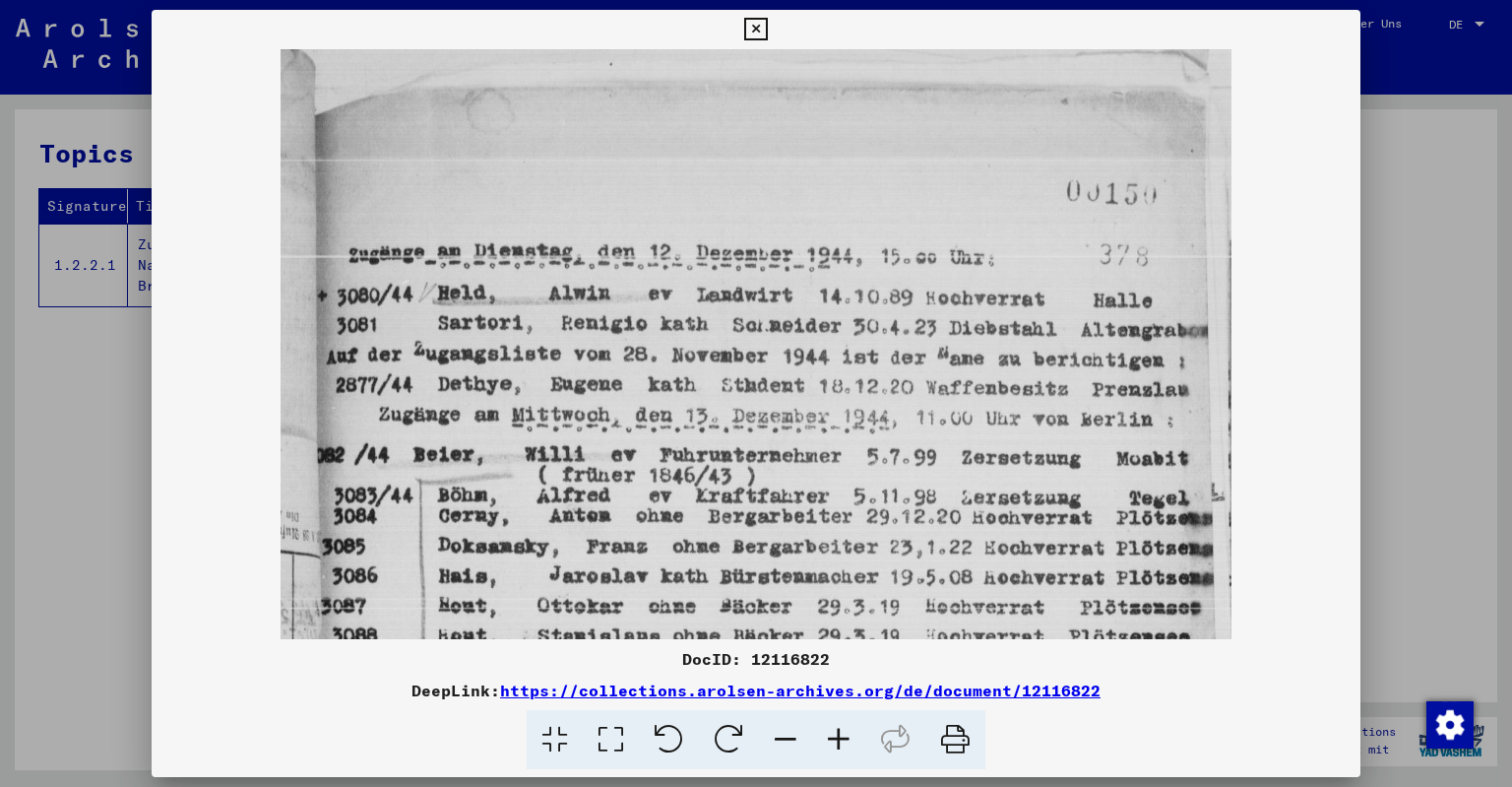 click at bounding box center [839, 740] 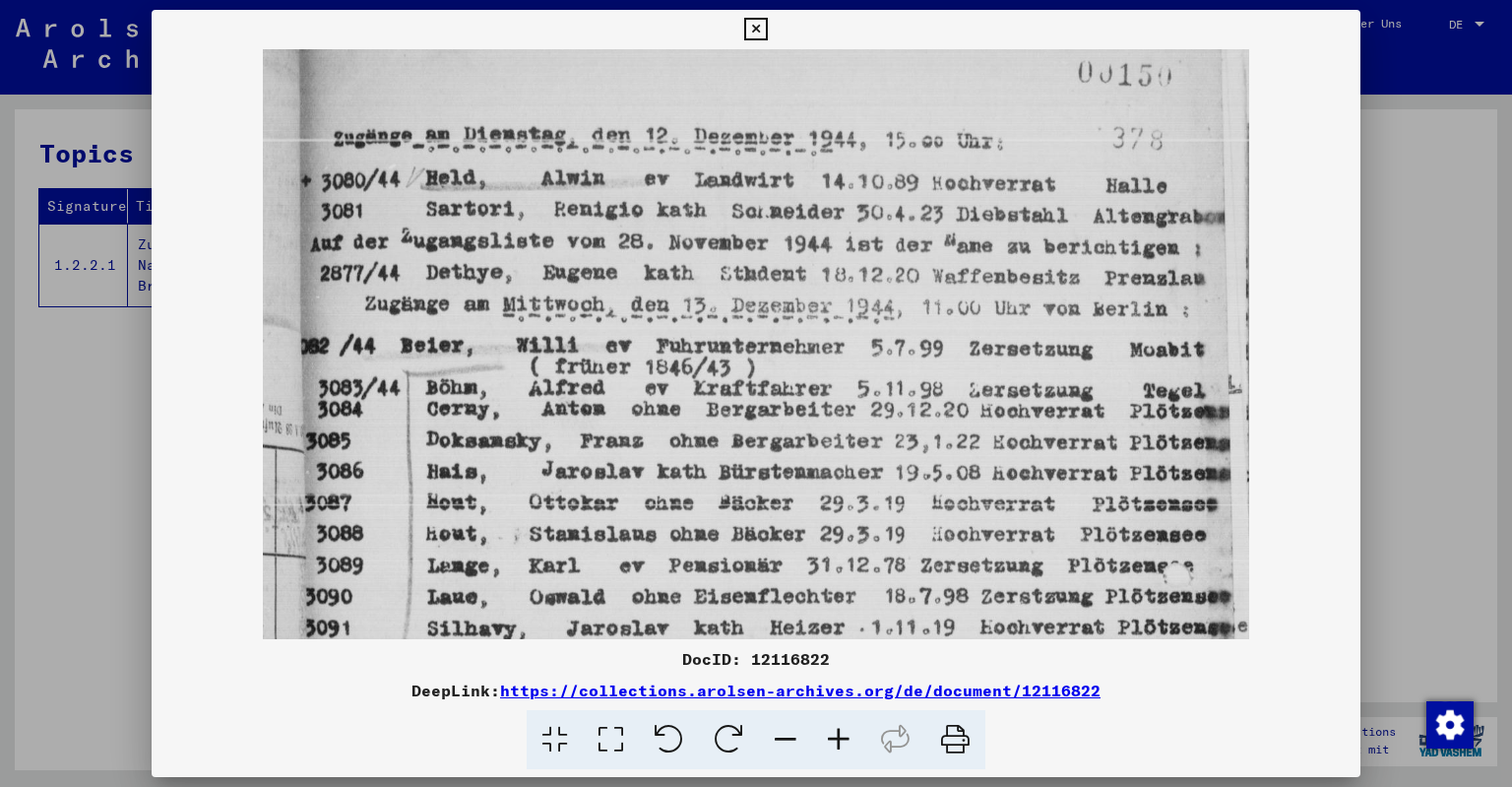 drag, startPoint x: 637, startPoint y: 459, endPoint x: 654, endPoint y: 337, distance: 123.1787 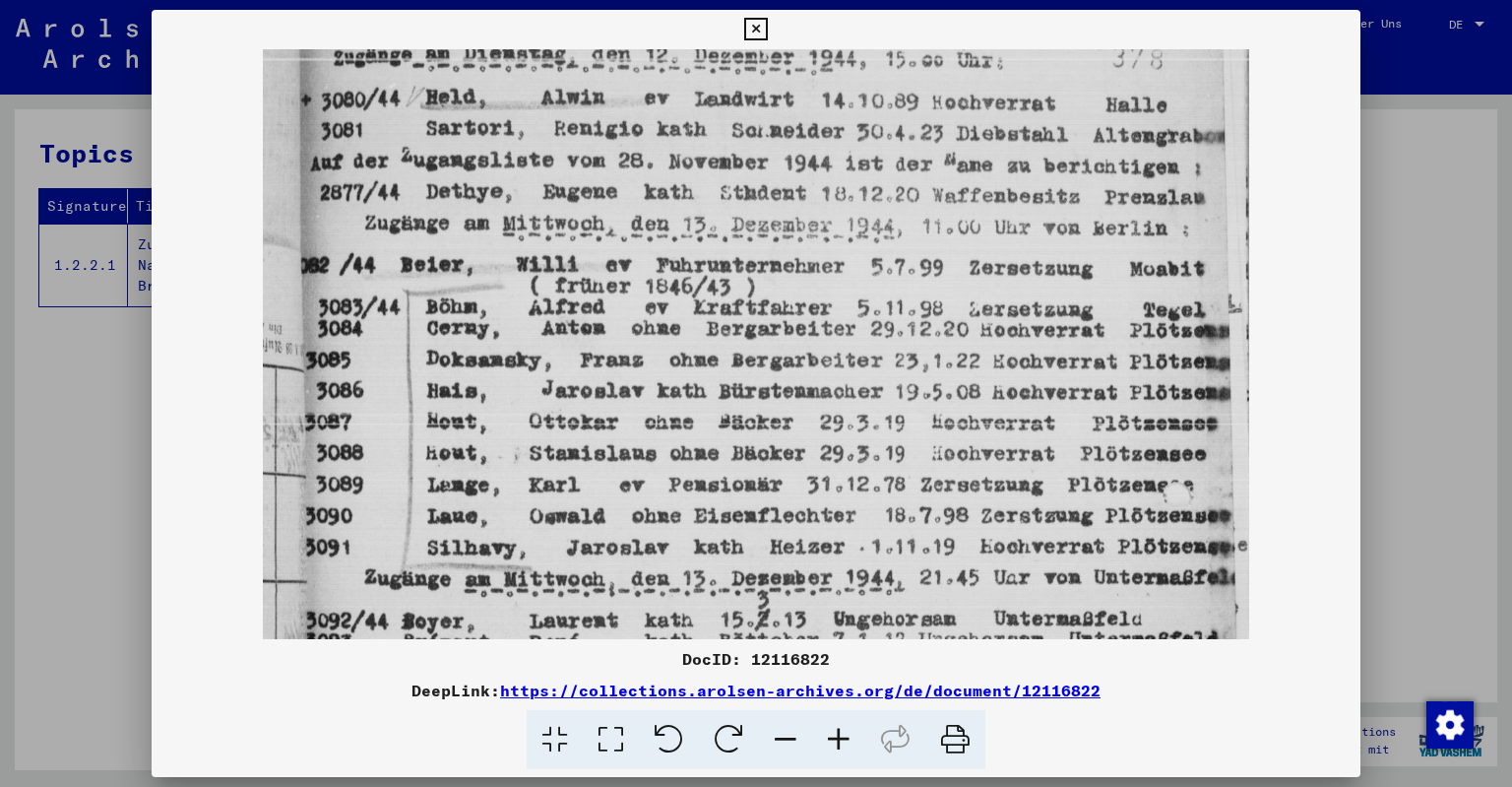 scroll, scrollTop: 234, scrollLeft: 0, axis: vertical 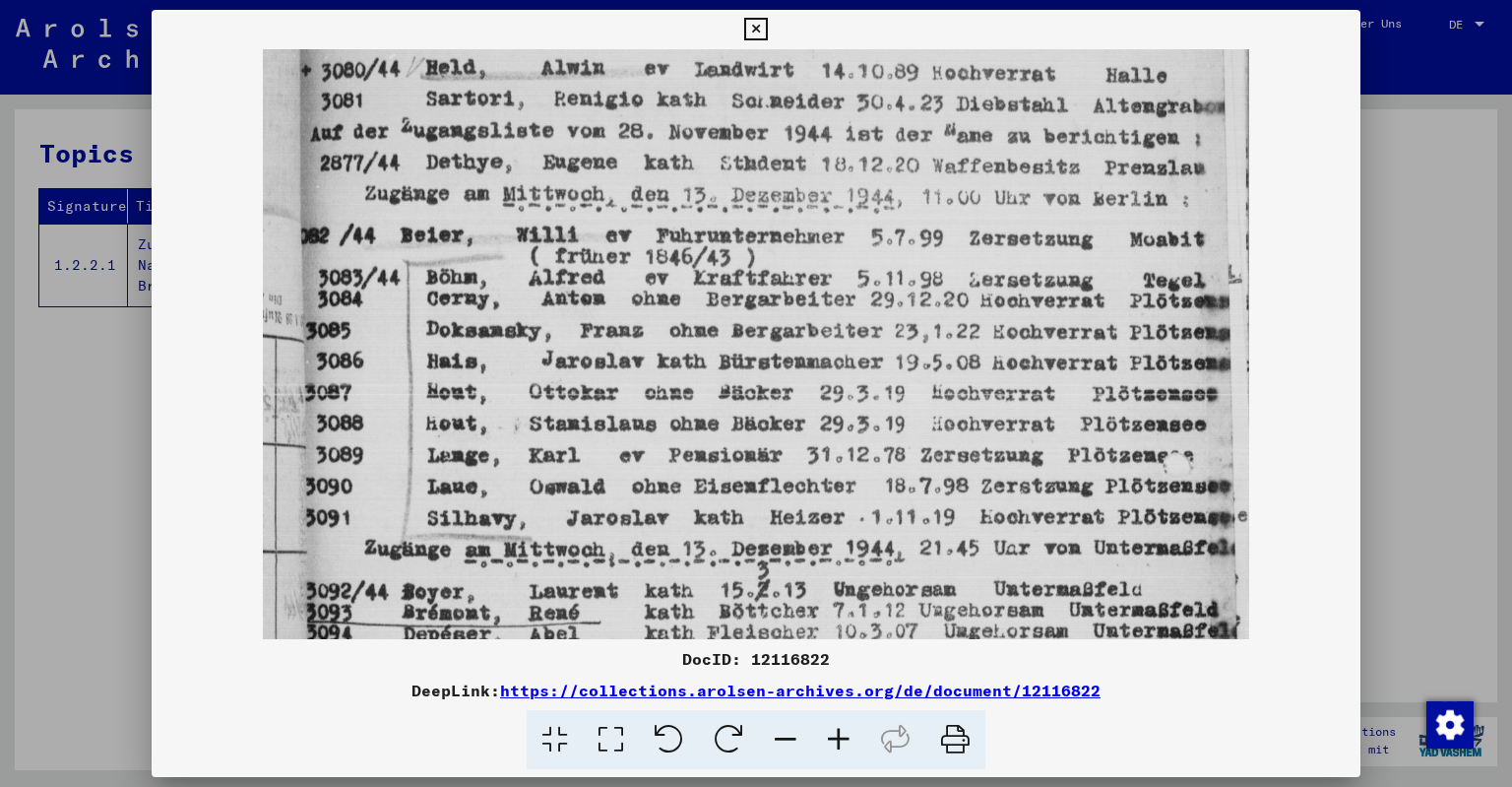 drag, startPoint x: 656, startPoint y: 439, endPoint x: 664, endPoint y: 332, distance: 107.298649 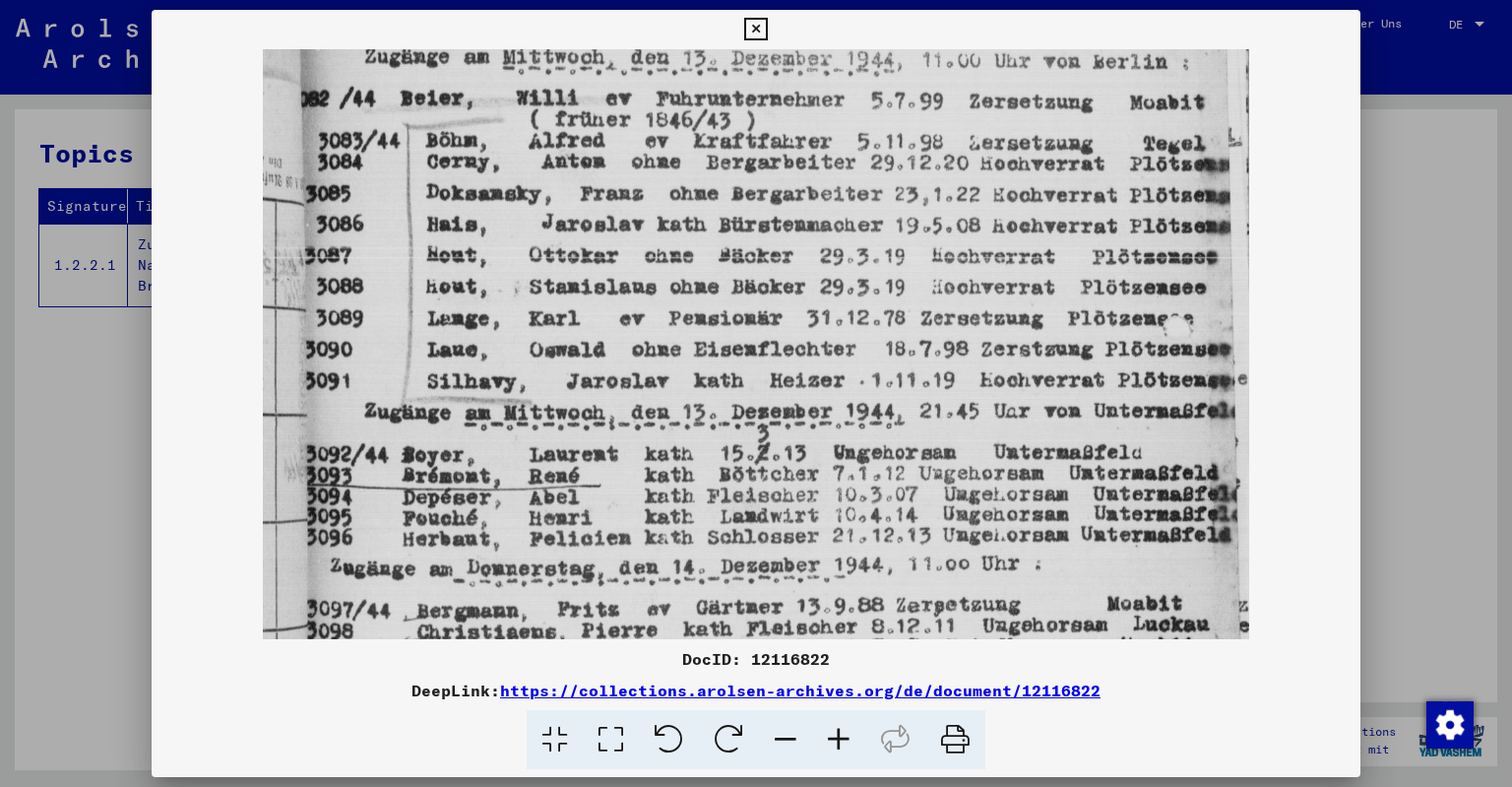 scroll, scrollTop: 408, scrollLeft: 0, axis: vertical 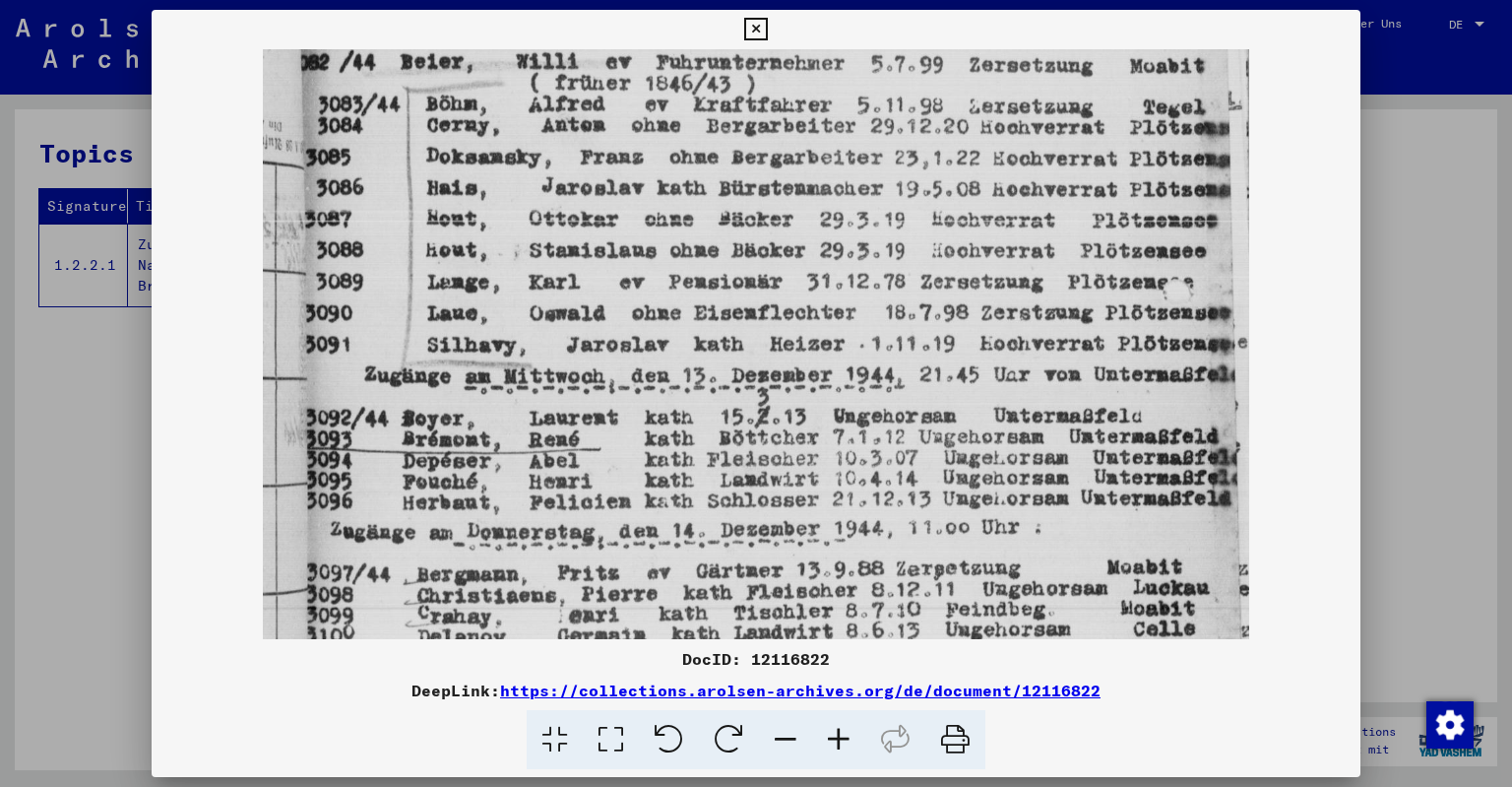 drag, startPoint x: 651, startPoint y: 477, endPoint x: 665, endPoint y: 305, distance: 172.56883 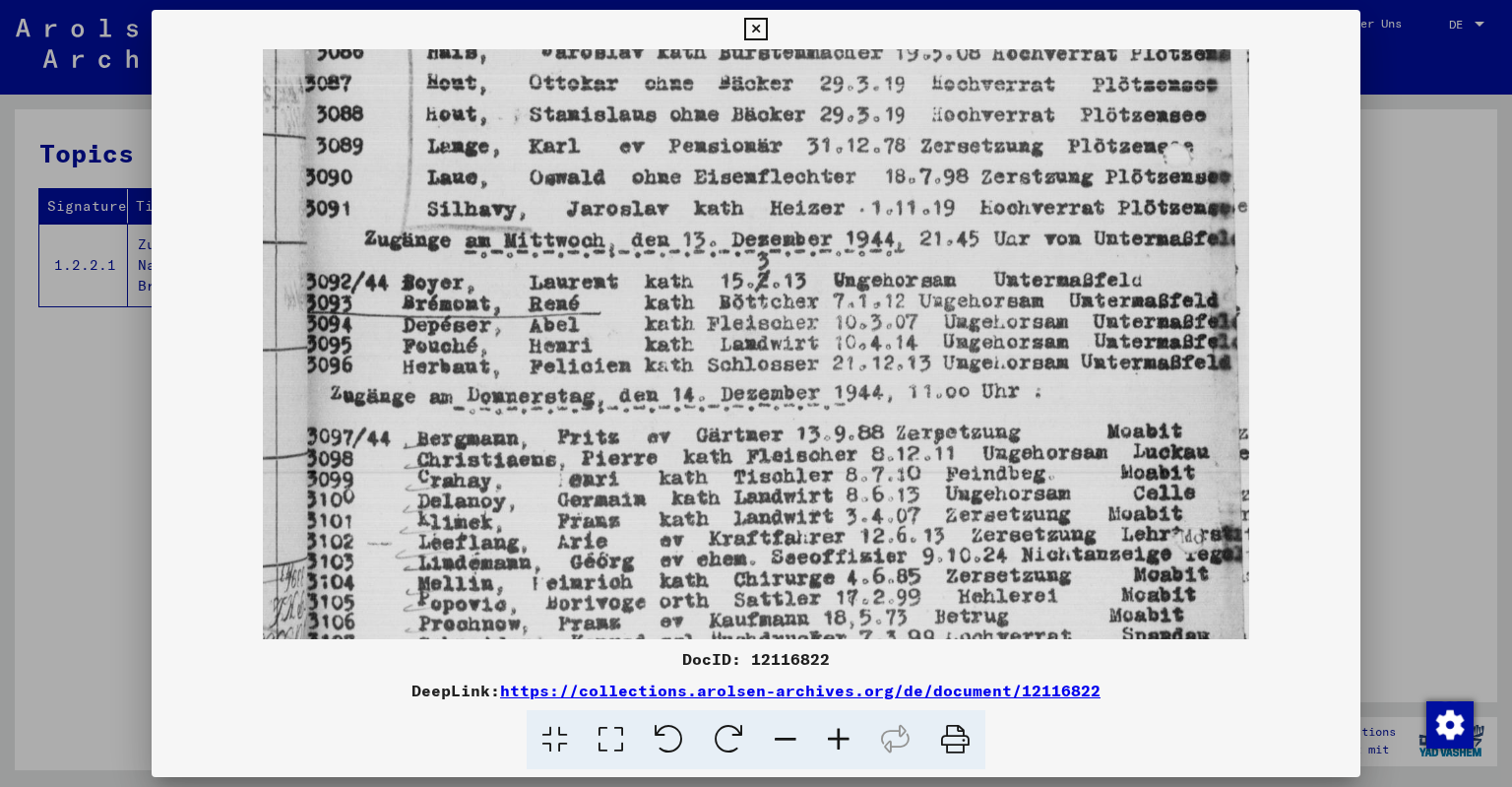drag, startPoint x: 644, startPoint y: 494, endPoint x: 650, endPoint y: 374, distance: 120.14991 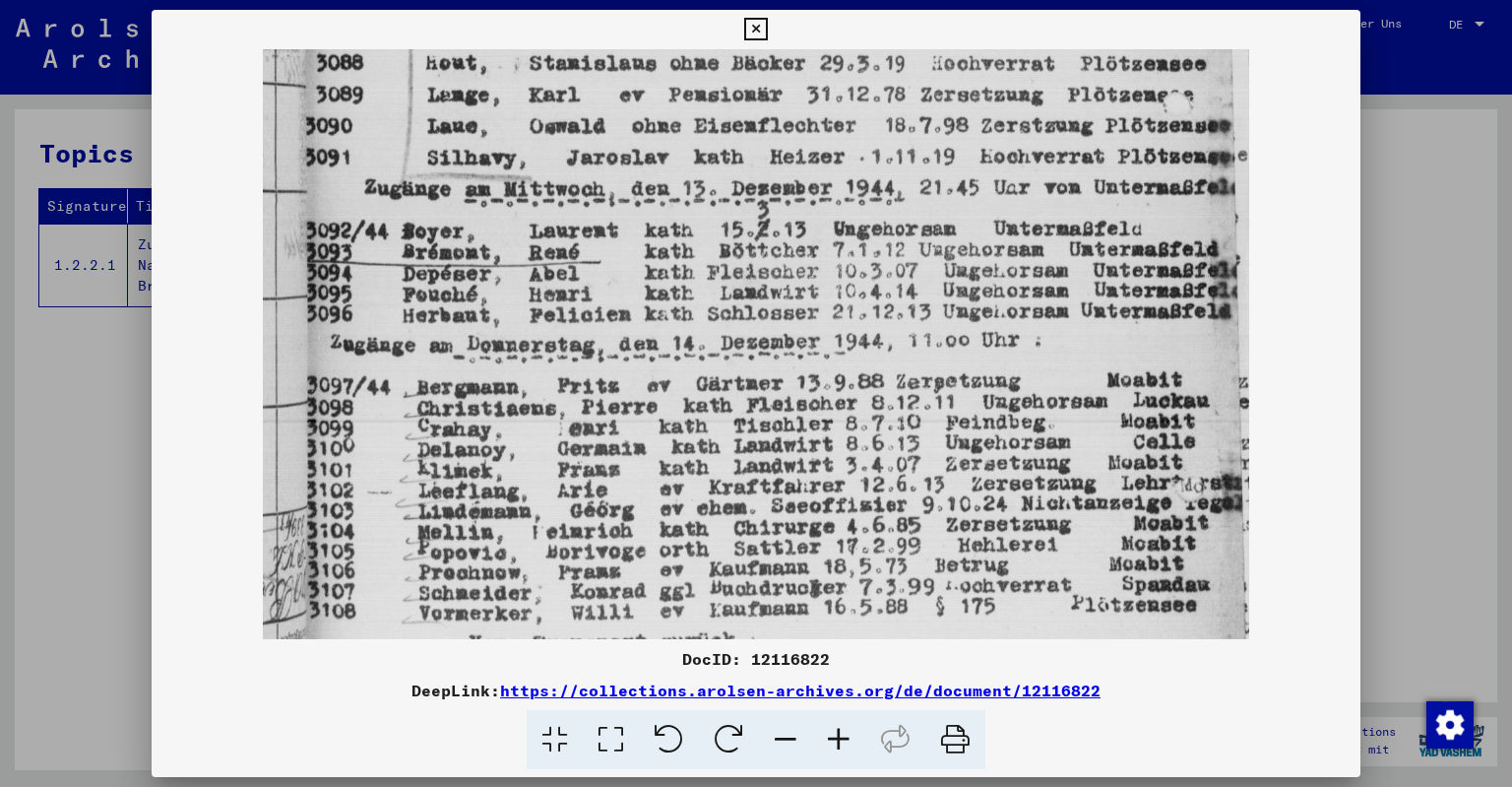 scroll, scrollTop: 620, scrollLeft: 0, axis: vertical 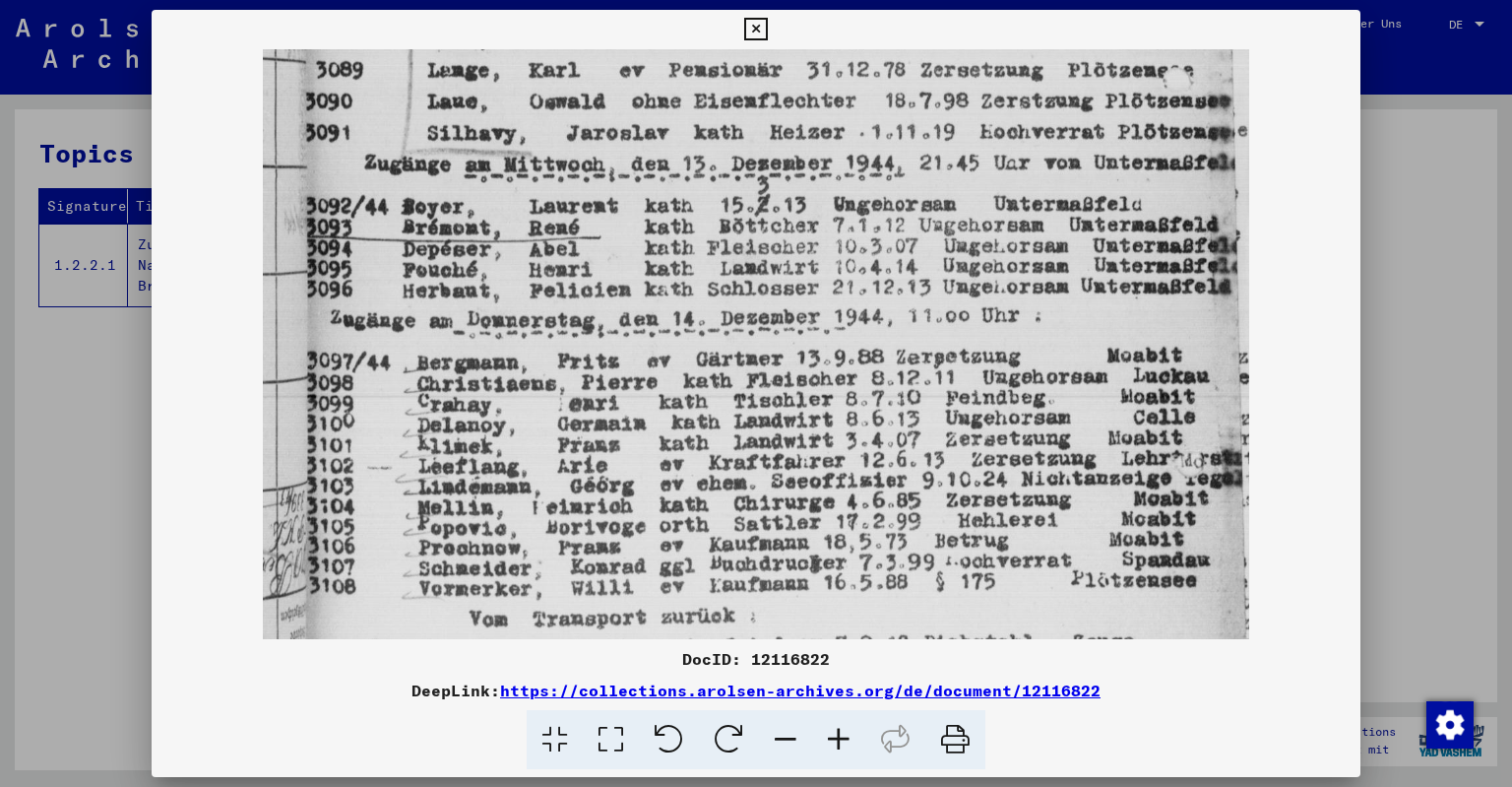 drag, startPoint x: 644, startPoint y: 483, endPoint x: 655, endPoint y: 408, distance: 75.80237 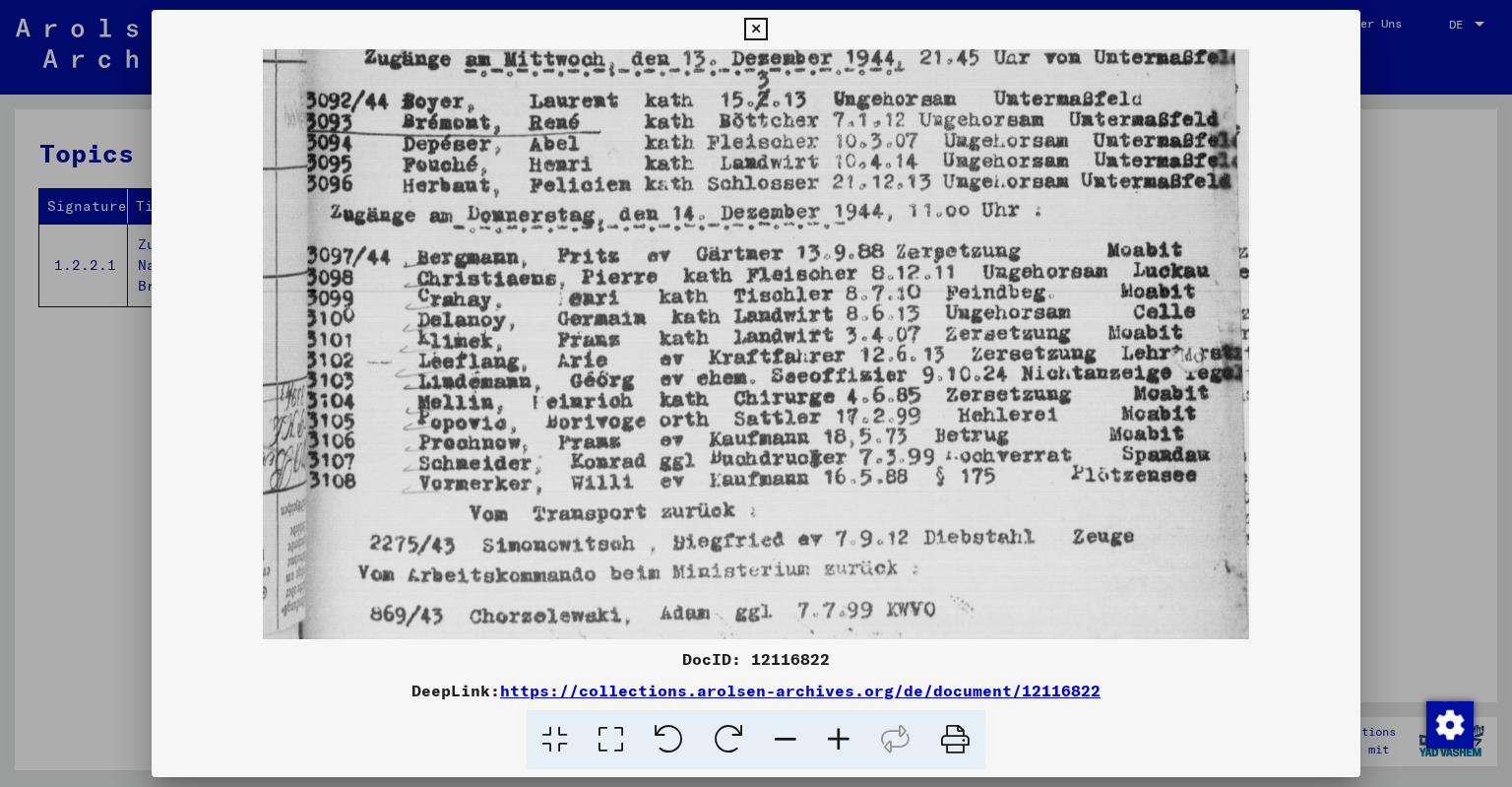 scroll, scrollTop: 731, scrollLeft: 0, axis: vertical 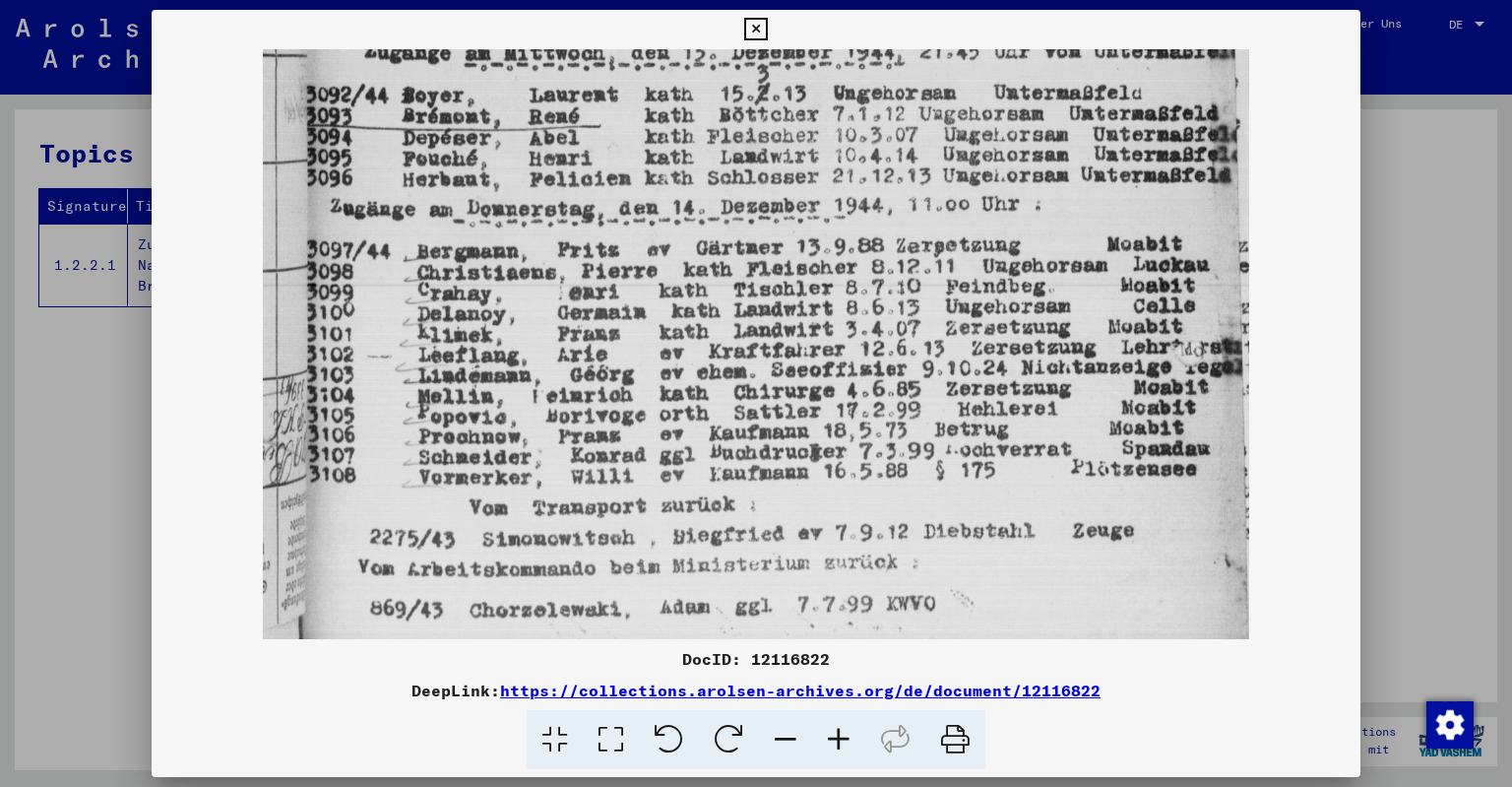 drag, startPoint x: 629, startPoint y: 535, endPoint x: 630, endPoint y: 426, distance: 109.0046 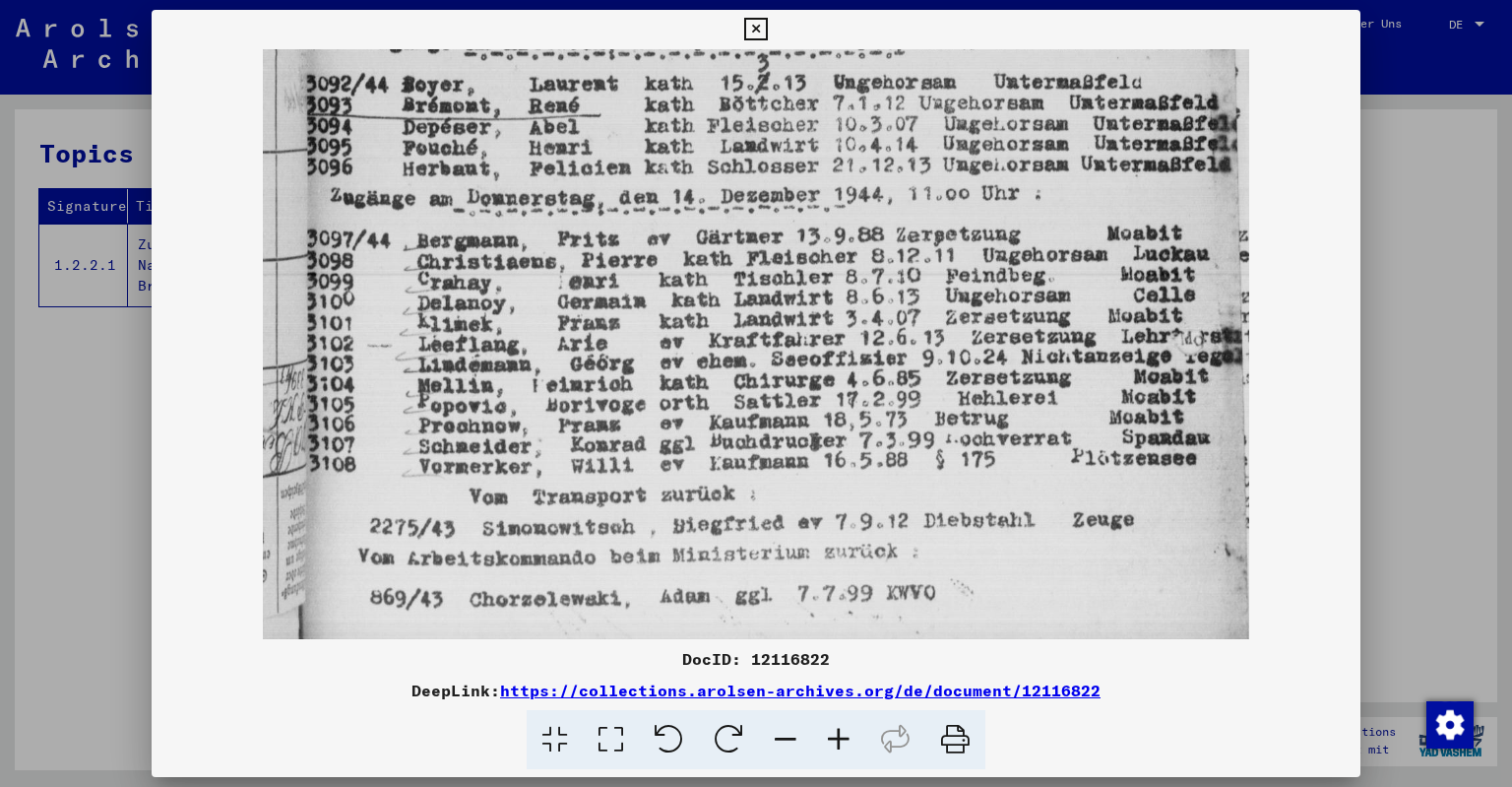 scroll, scrollTop: 744, scrollLeft: 0, axis: vertical 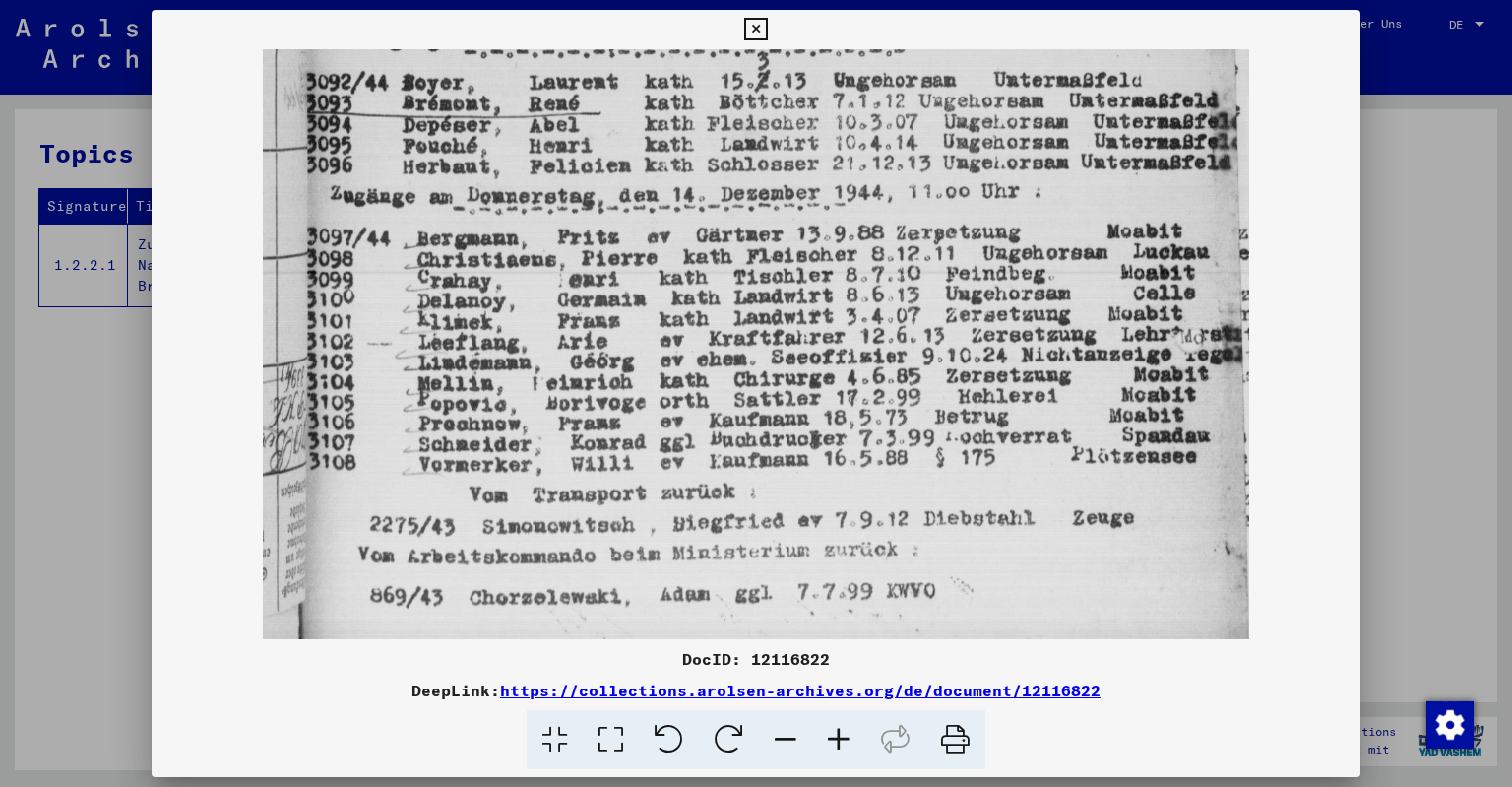 drag, startPoint x: 899, startPoint y: 510, endPoint x: 817, endPoint y: 496, distance: 83.18654 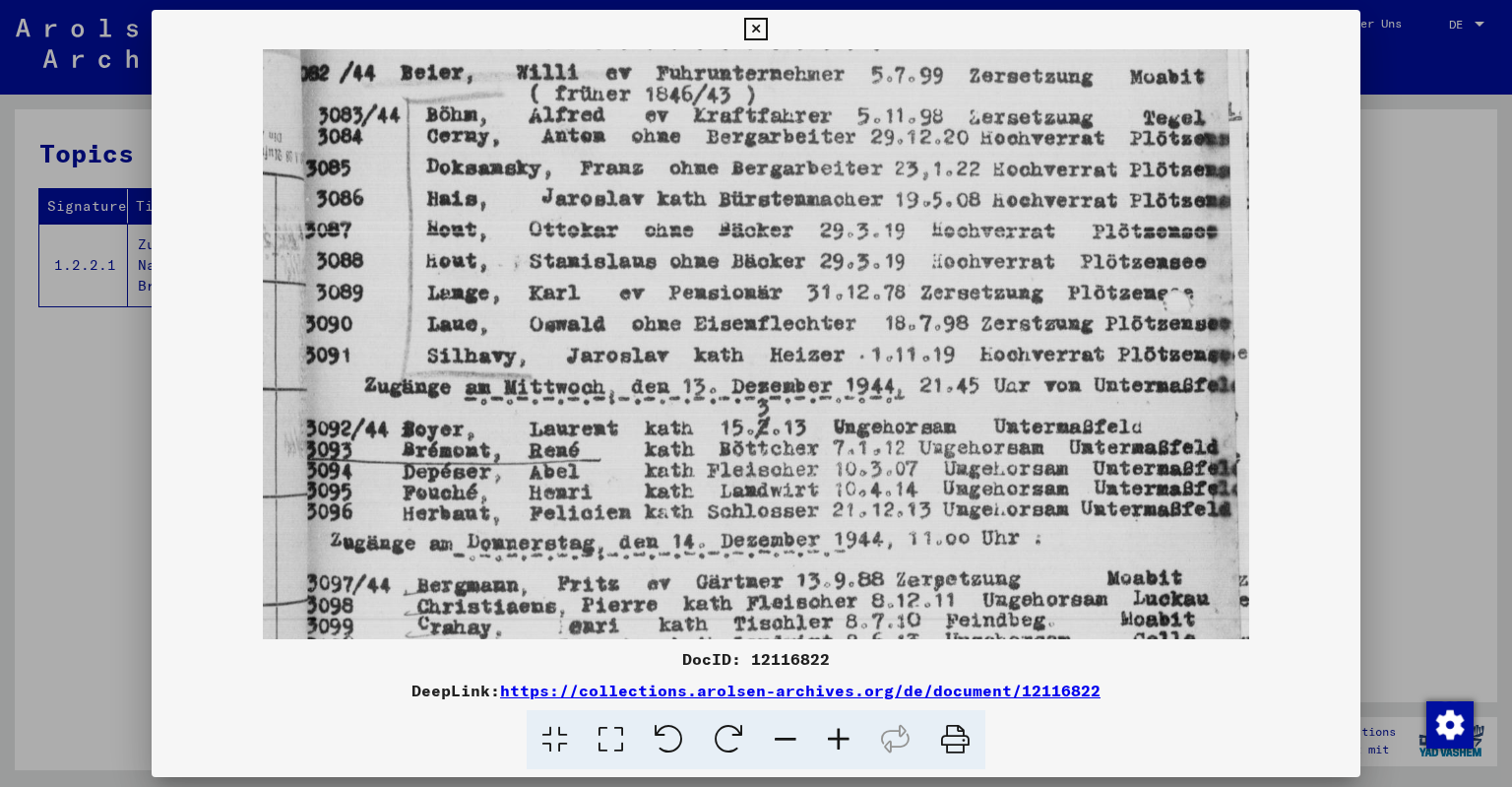 drag, startPoint x: 915, startPoint y: 234, endPoint x: 852, endPoint y: 534, distance: 306.54363 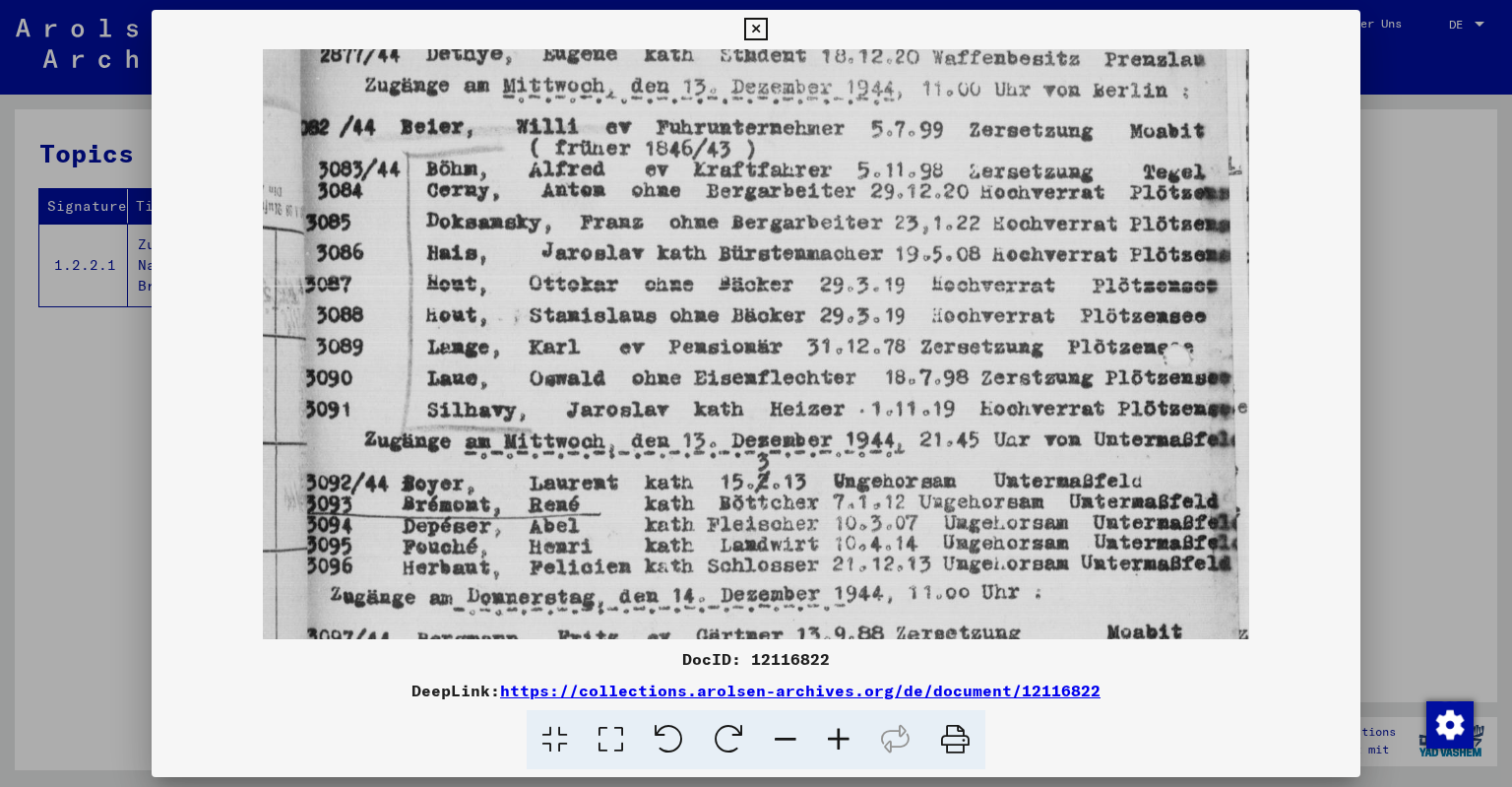 scroll, scrollTop: 0, scrollLeft: 0, axis: both 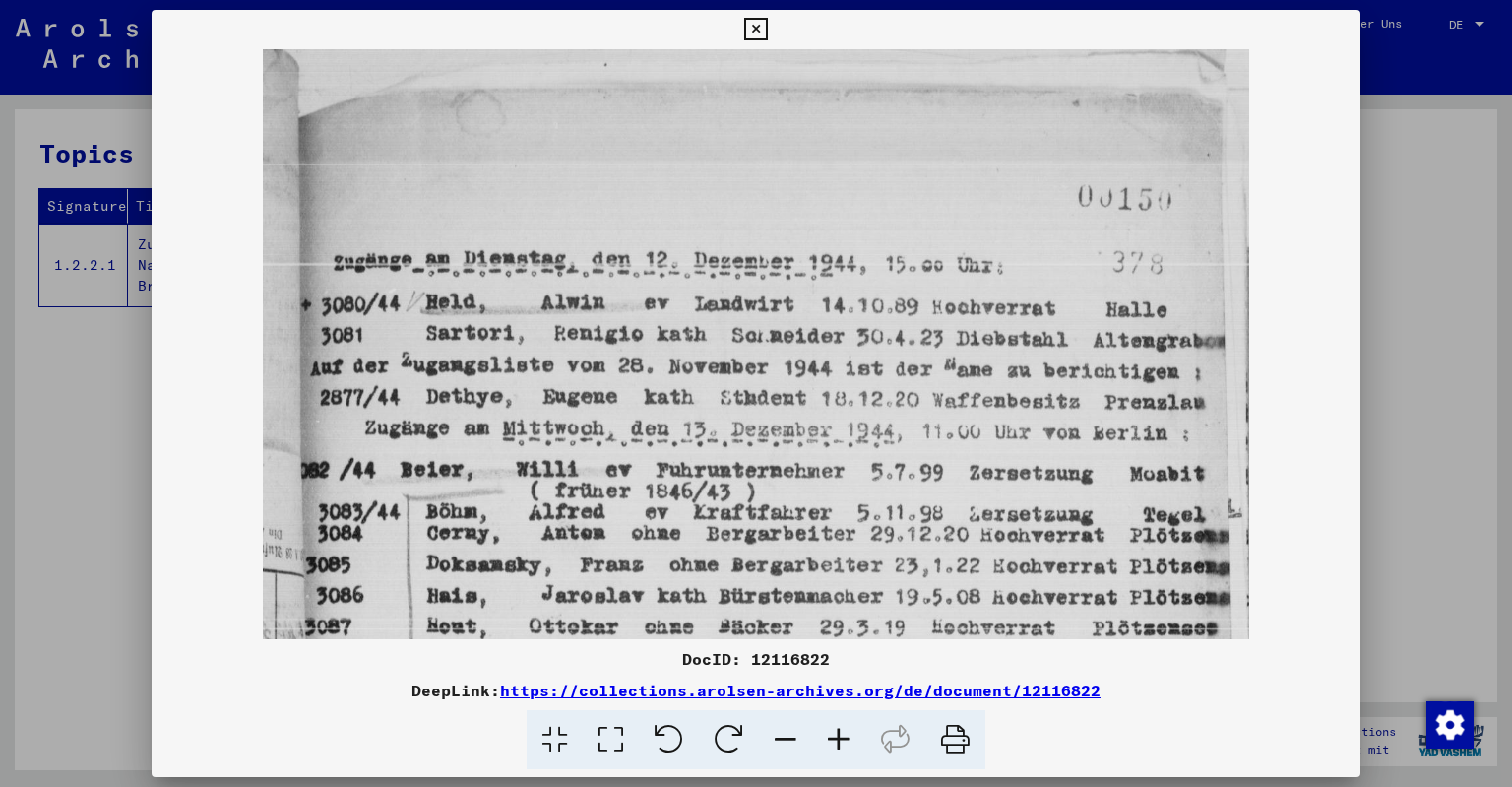 drag, startPoint x: 856, startPoint y: 373, endPoint x: 768, endPoint y: 740, distance: 377.40297 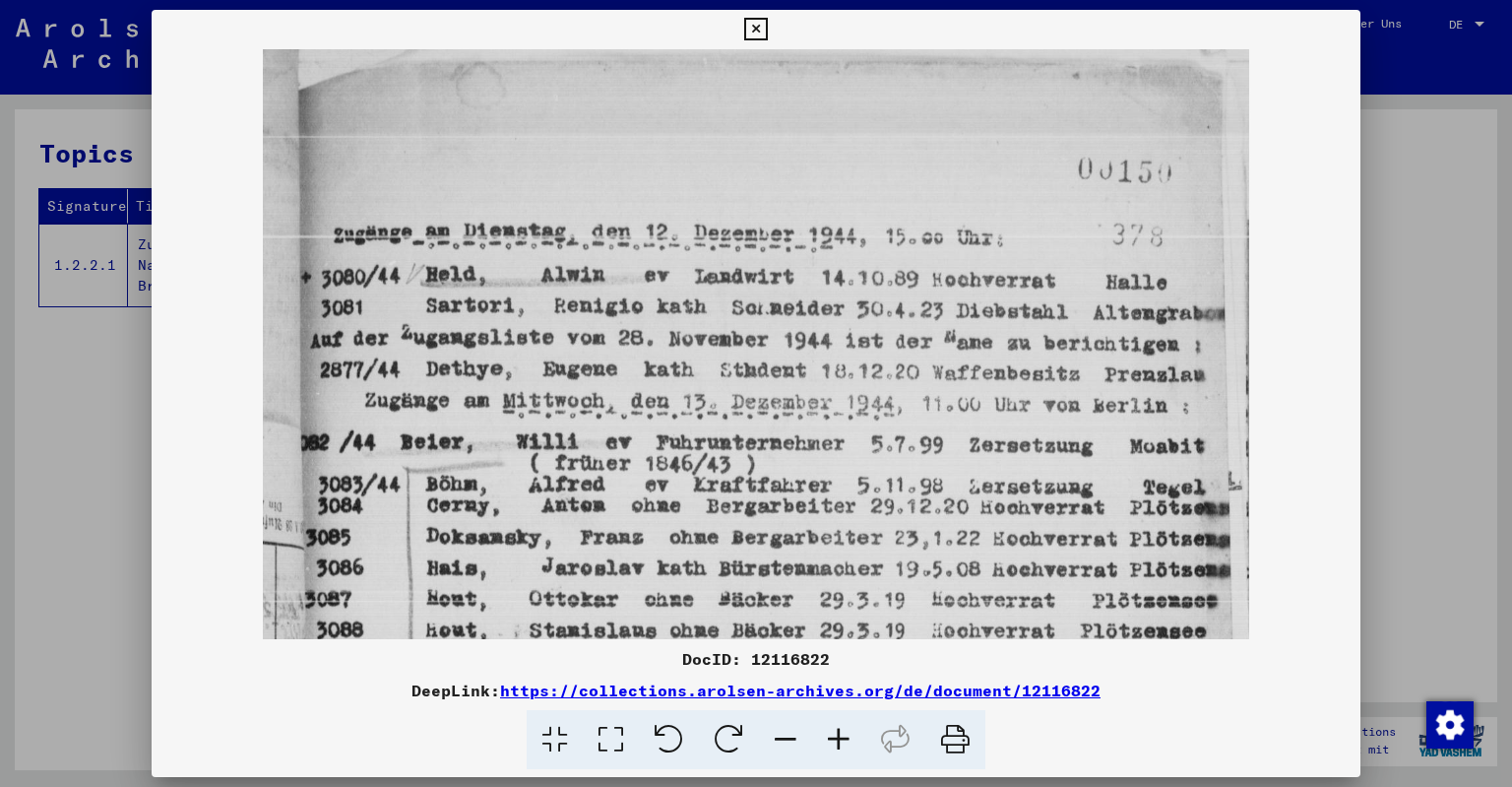 scroll, scrollTop: 0, scrollLeft: 0, axis: both 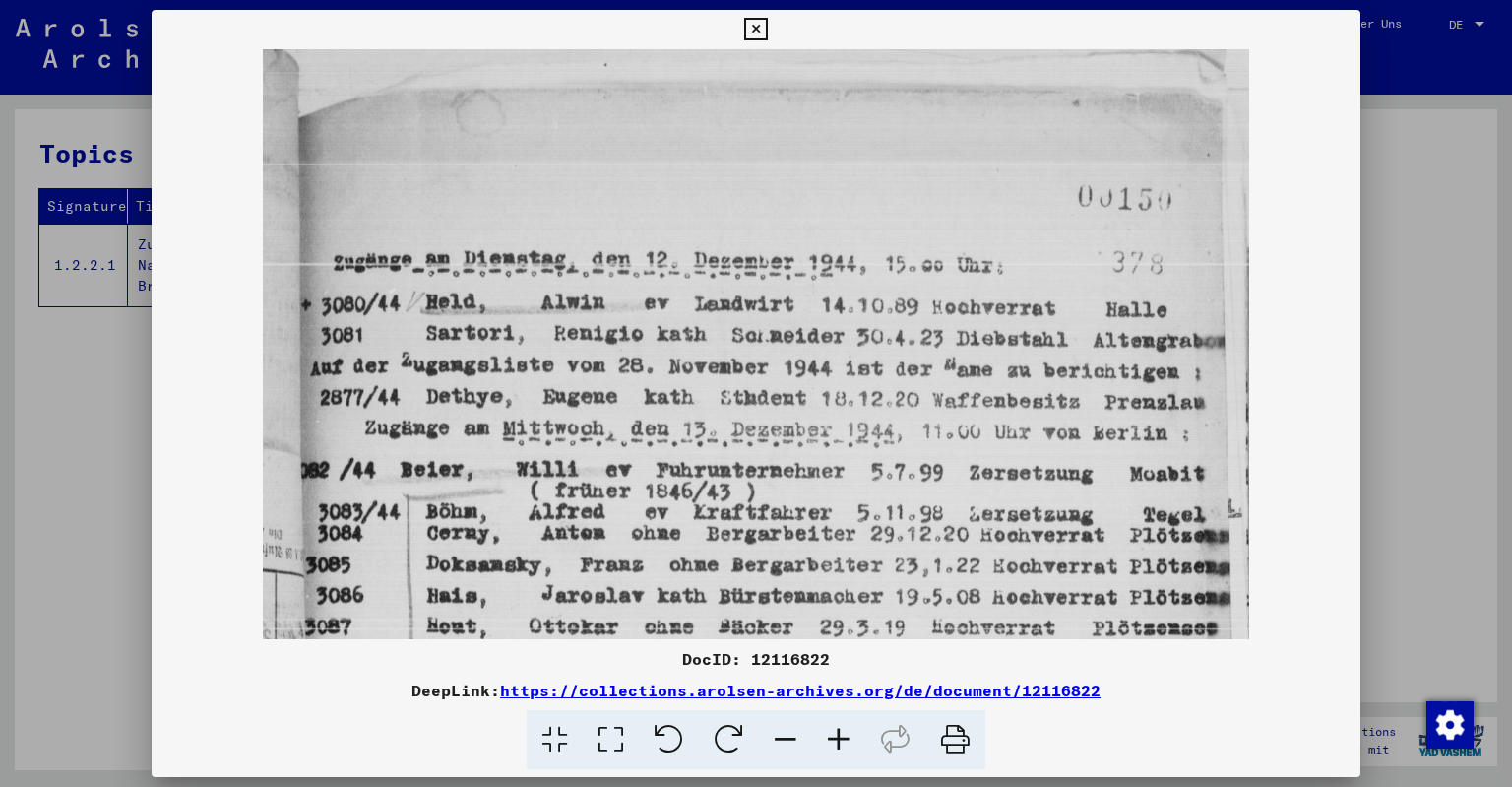 drag, startPoint x: 766, startPoint y: 601, endPoint x: 781, endPoint y: 629, distance: 31.76476 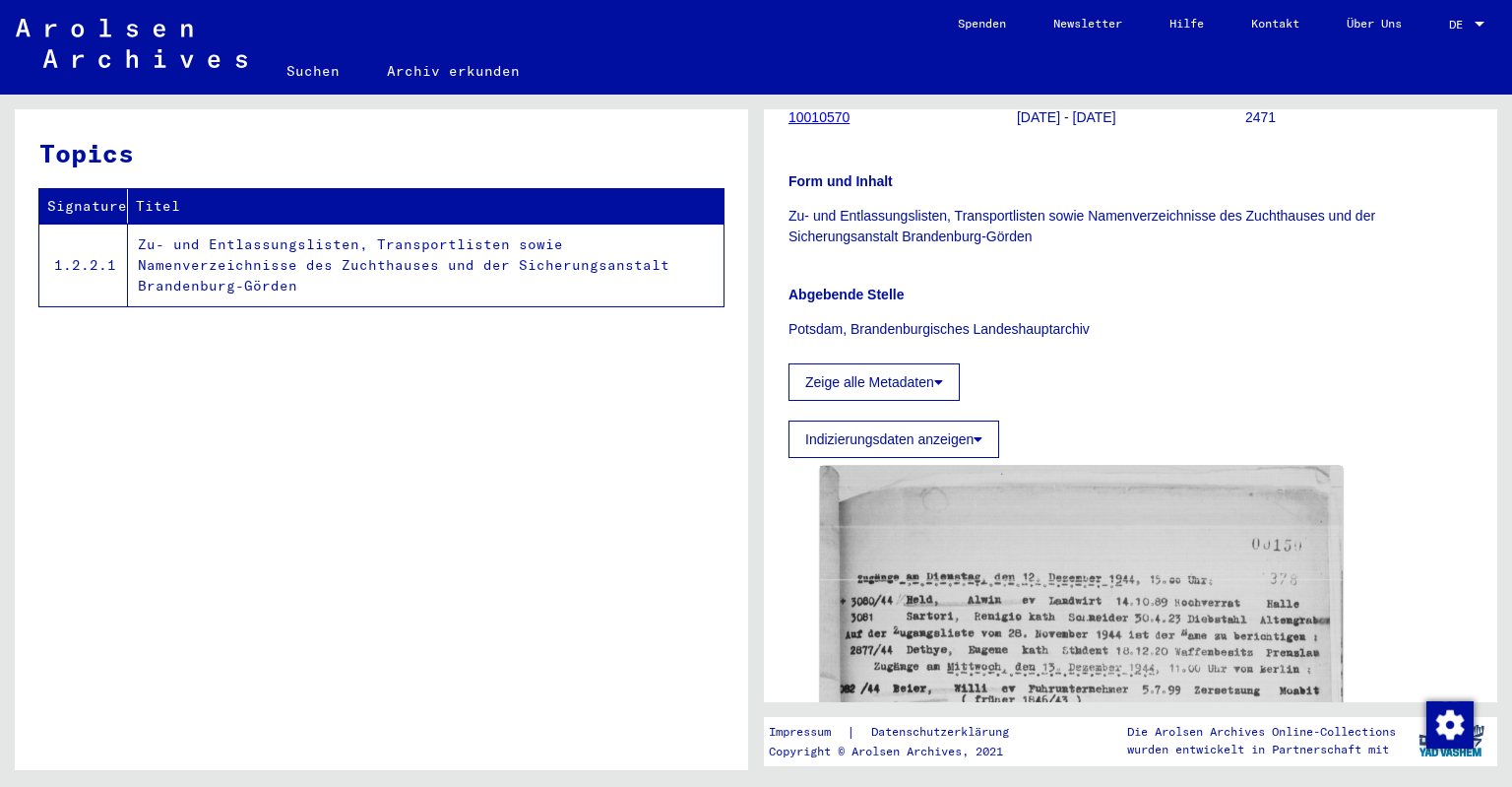 scroll, scrollTop: 326, scrollLeft: 0, axis: vertical 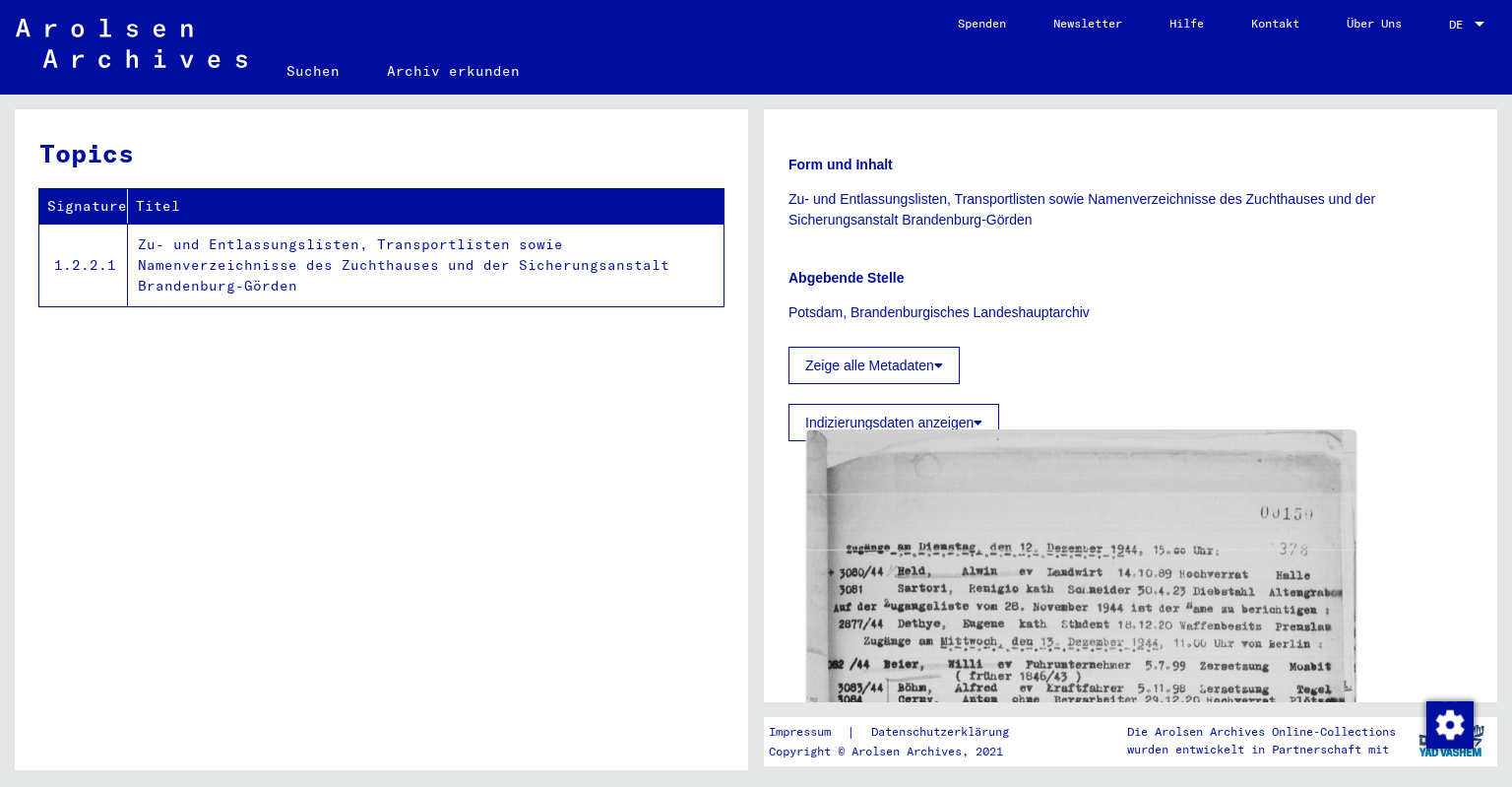 click 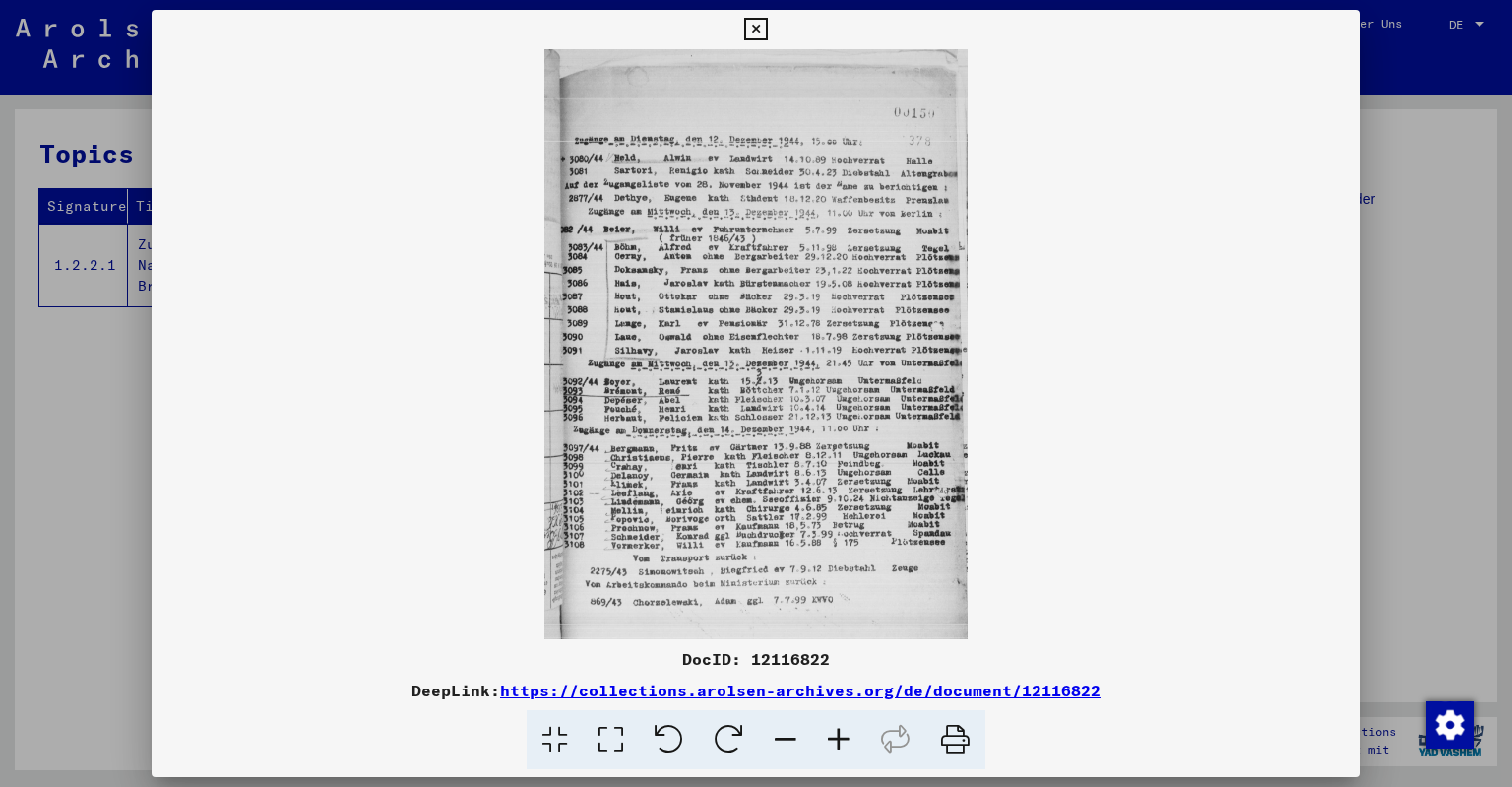click at bounding box center [839, 740] 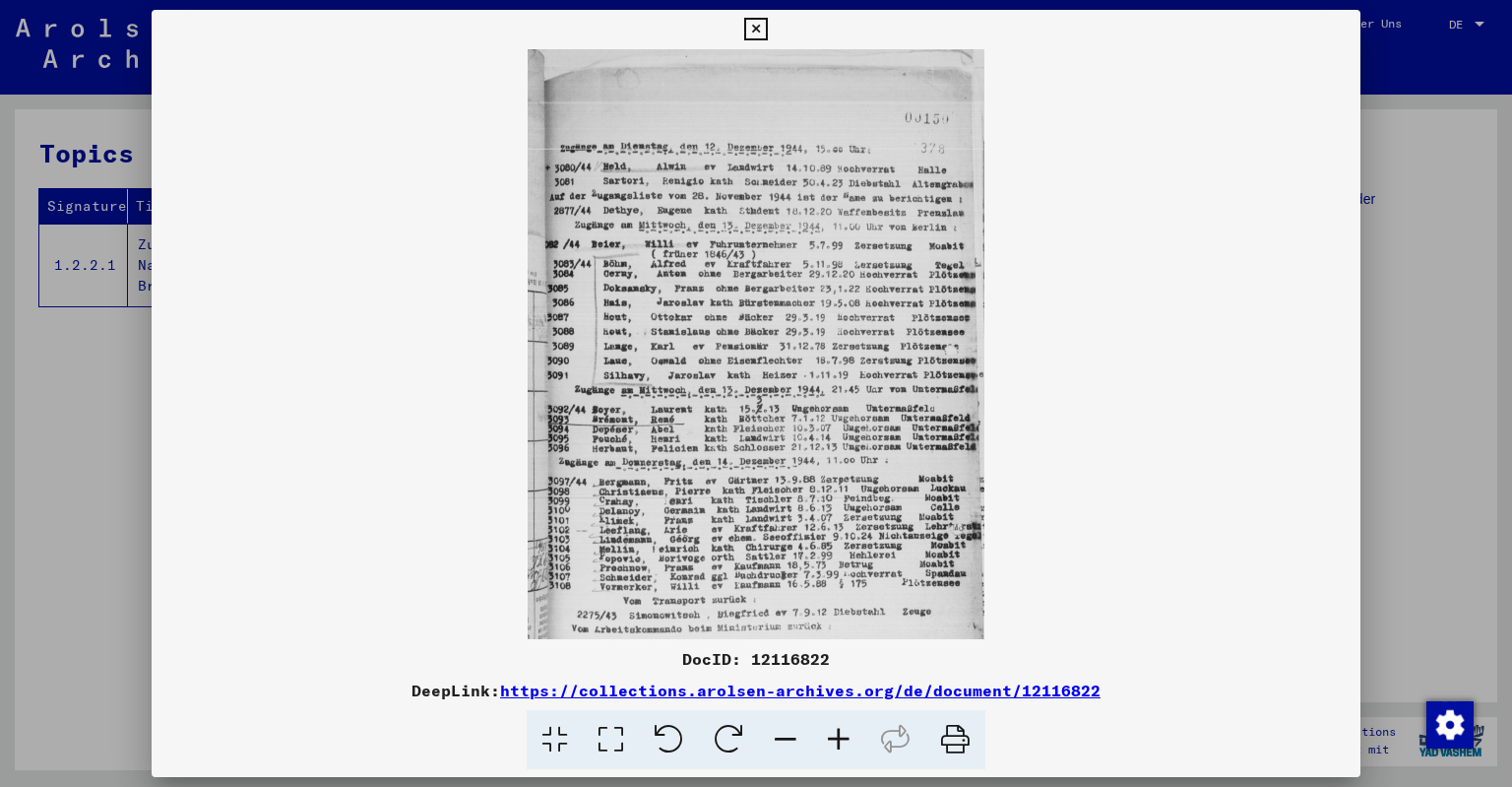click at bounding box center (839, 740) 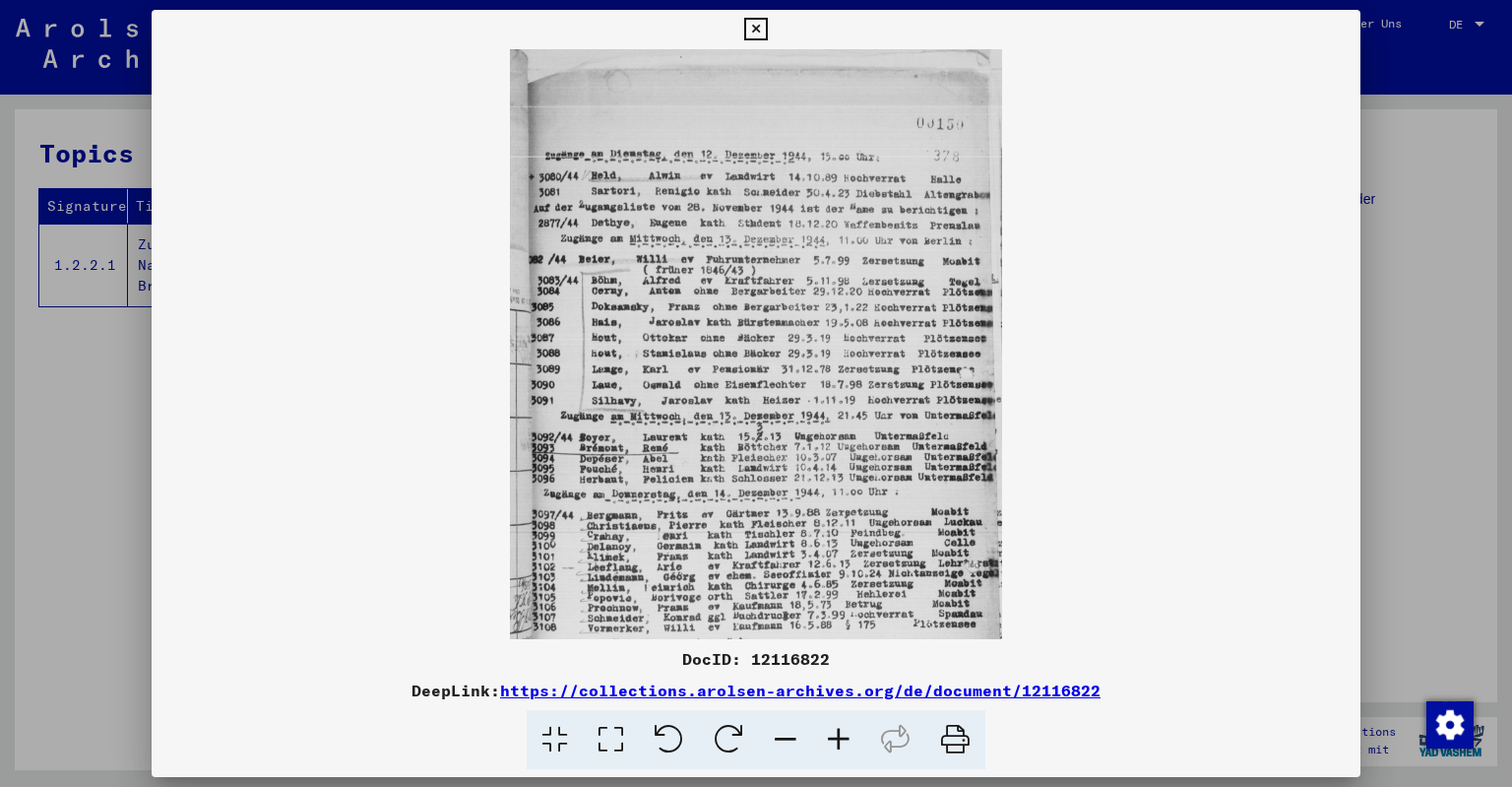 click at bounding box center (839, 740) 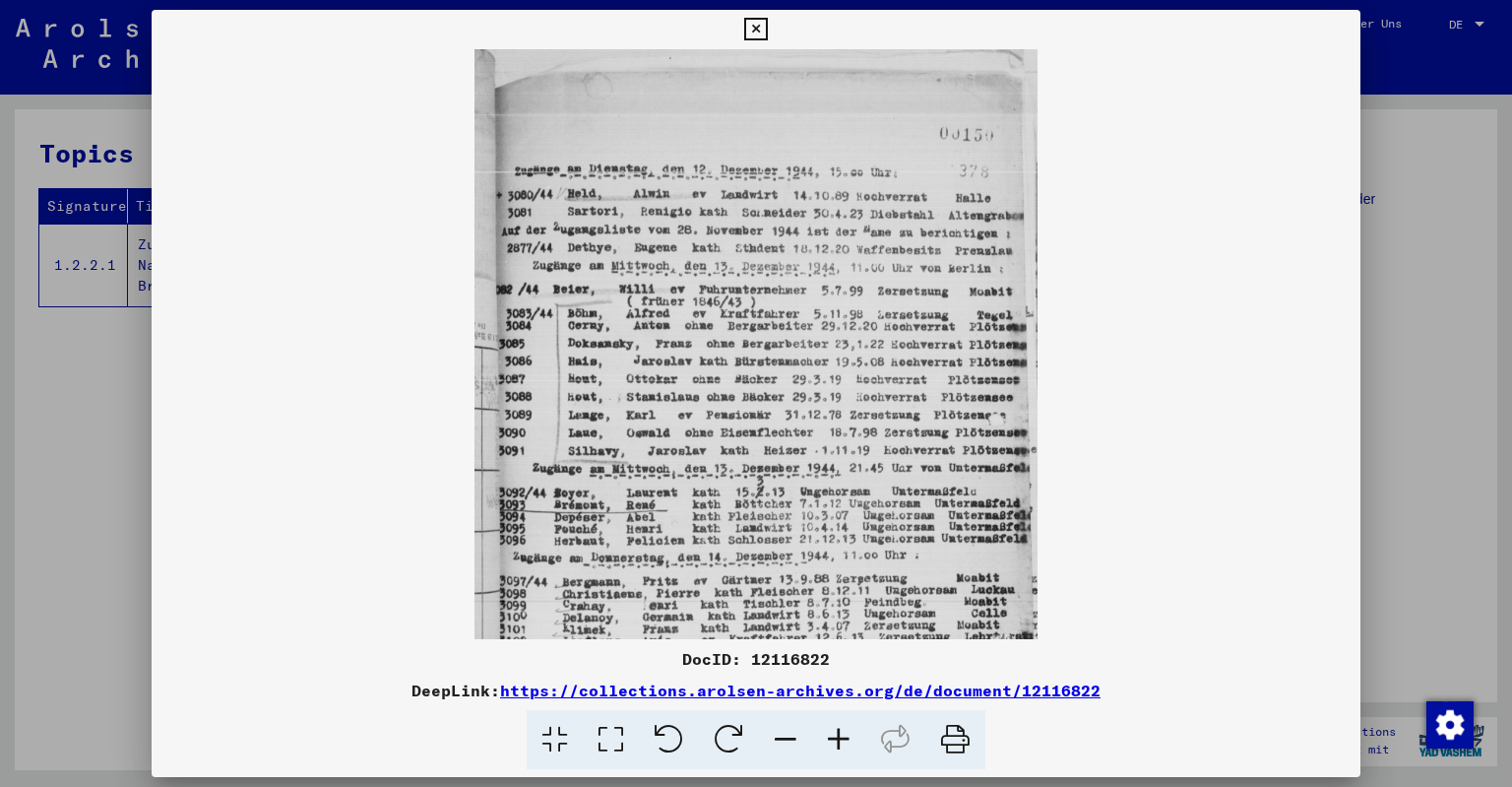 click at bounding box center (839, 740) 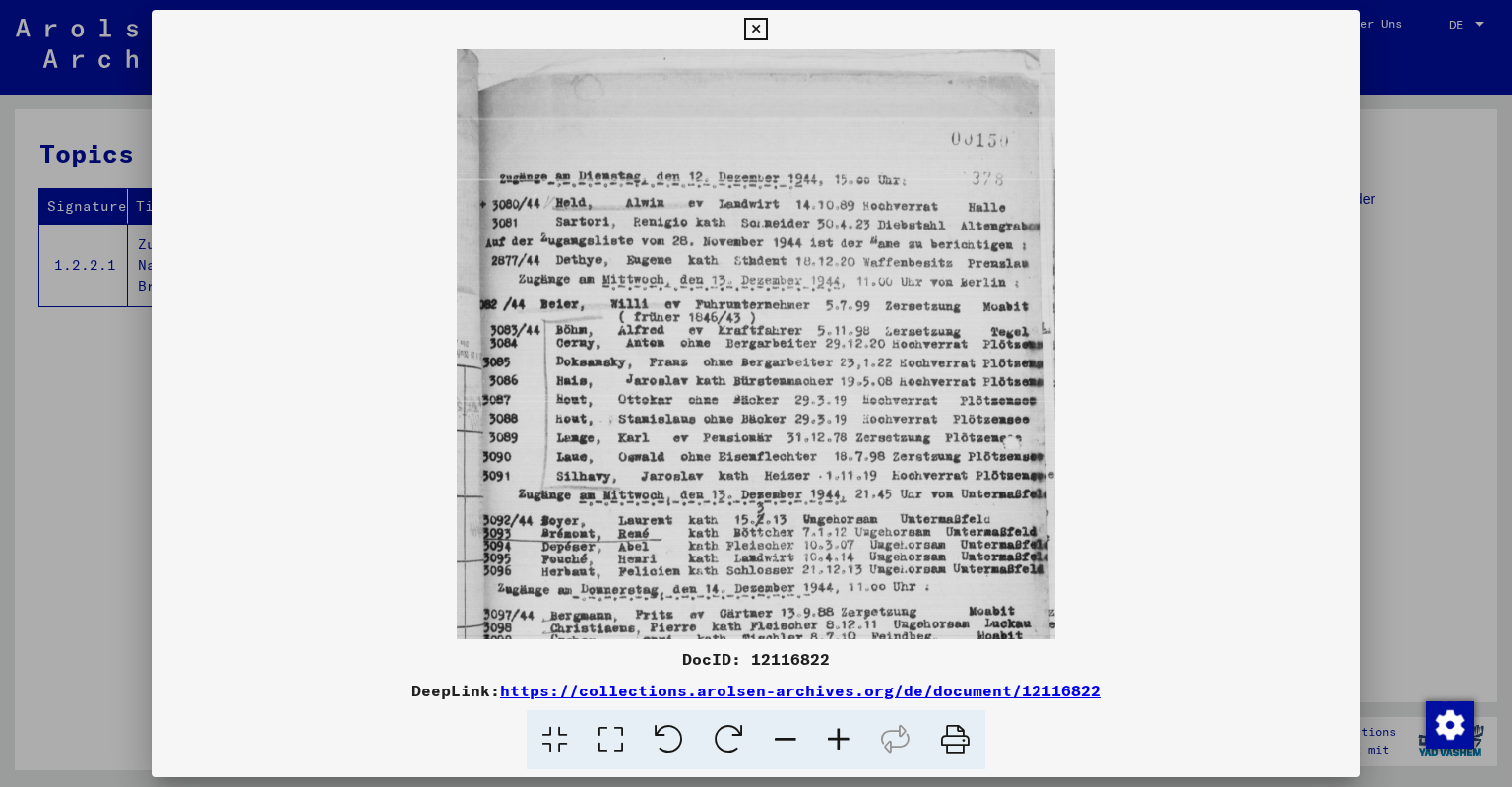 click at bounding box center [839, 740] 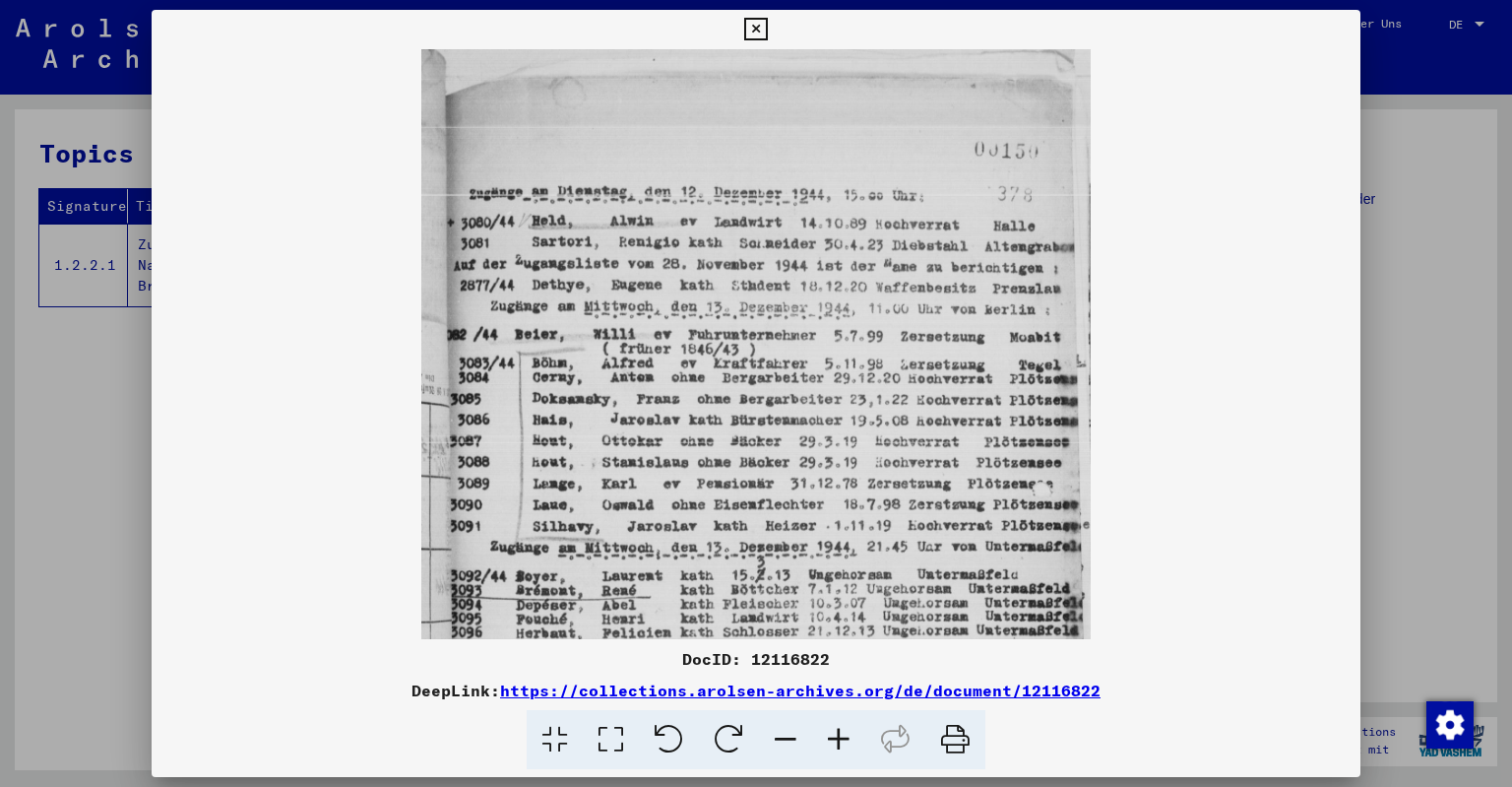 click at bounding box center (839, 740) 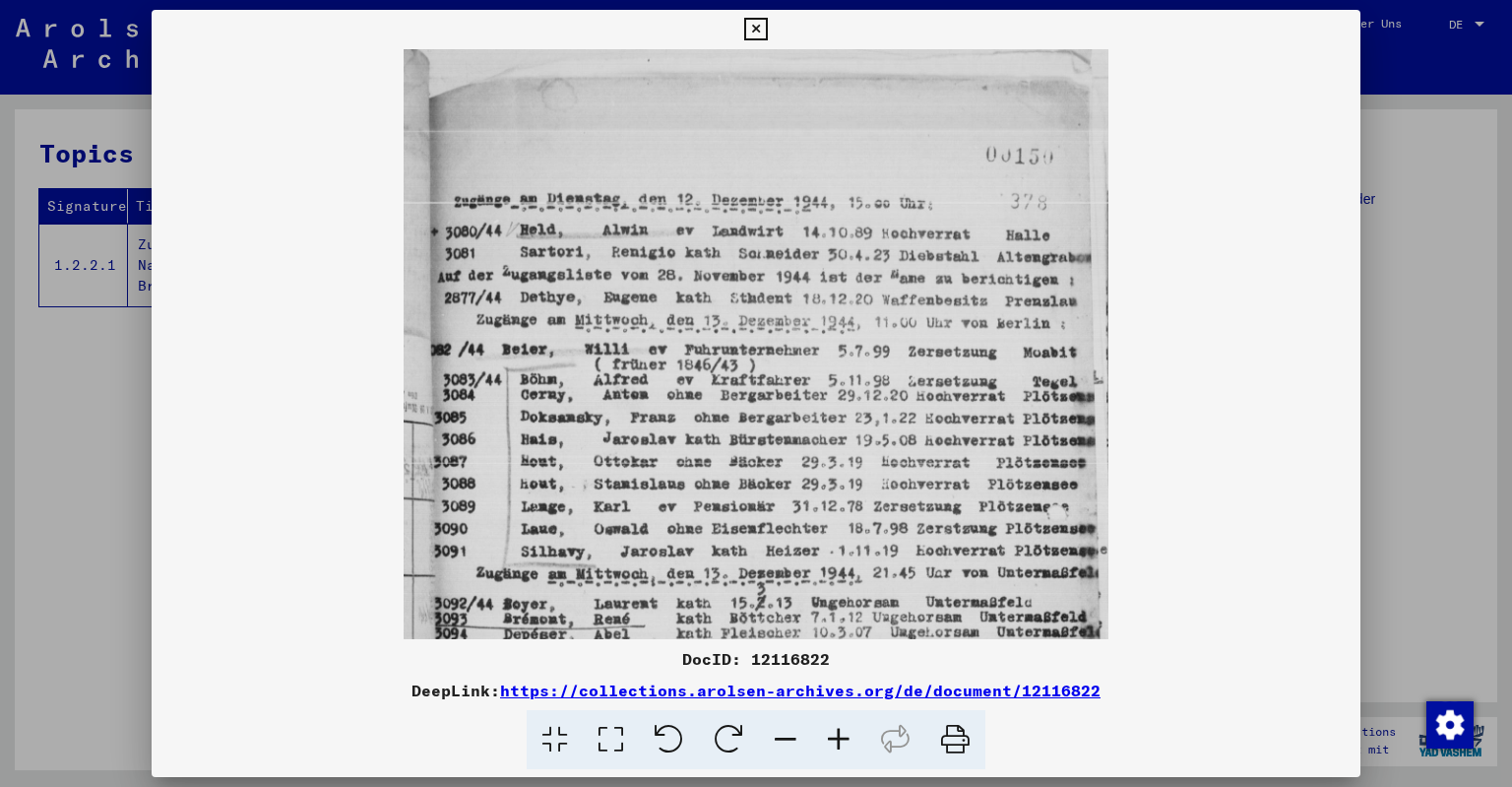 click at bounding box center [839, 740] 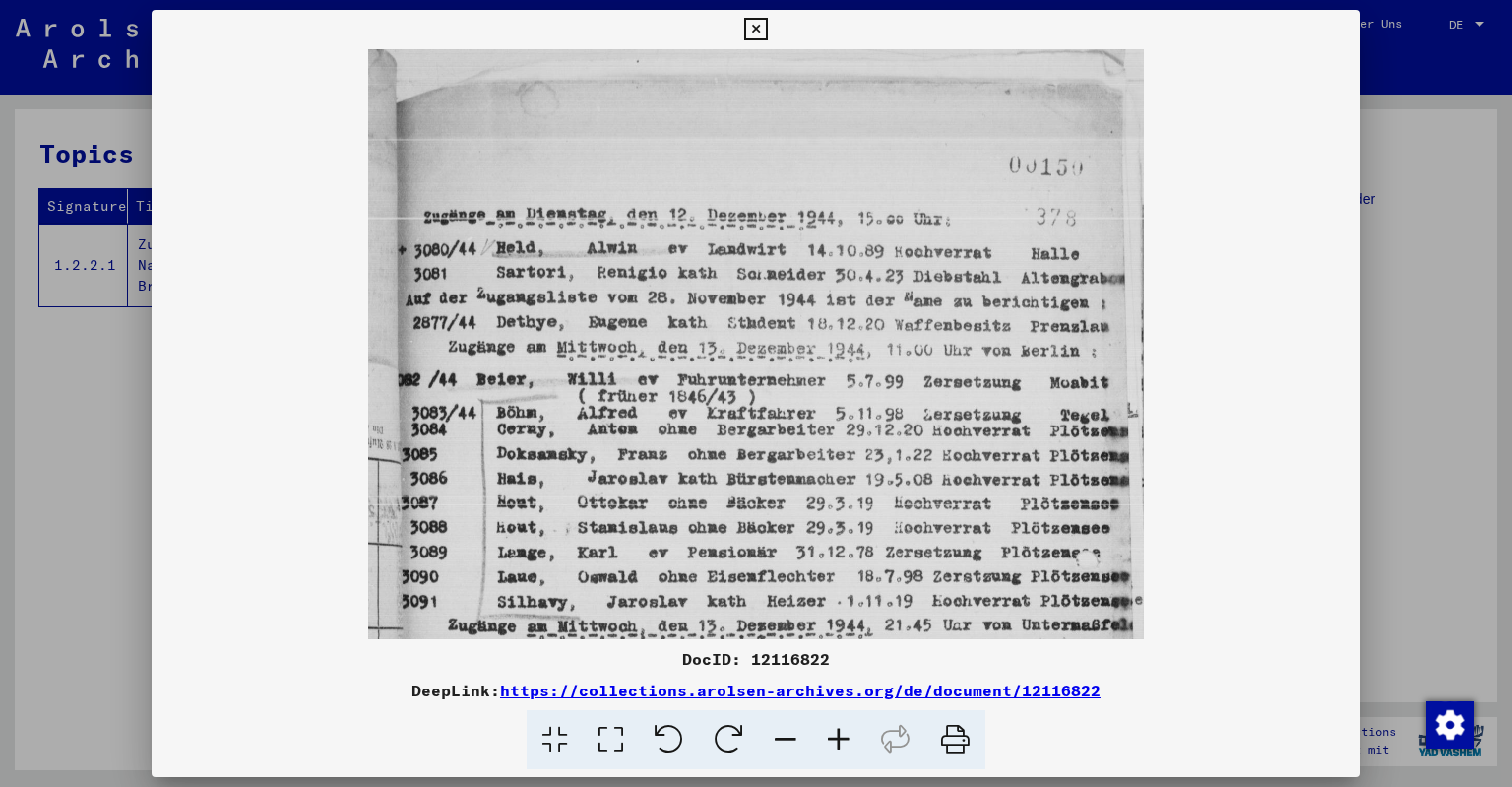 click at bounding box center [839, 740] 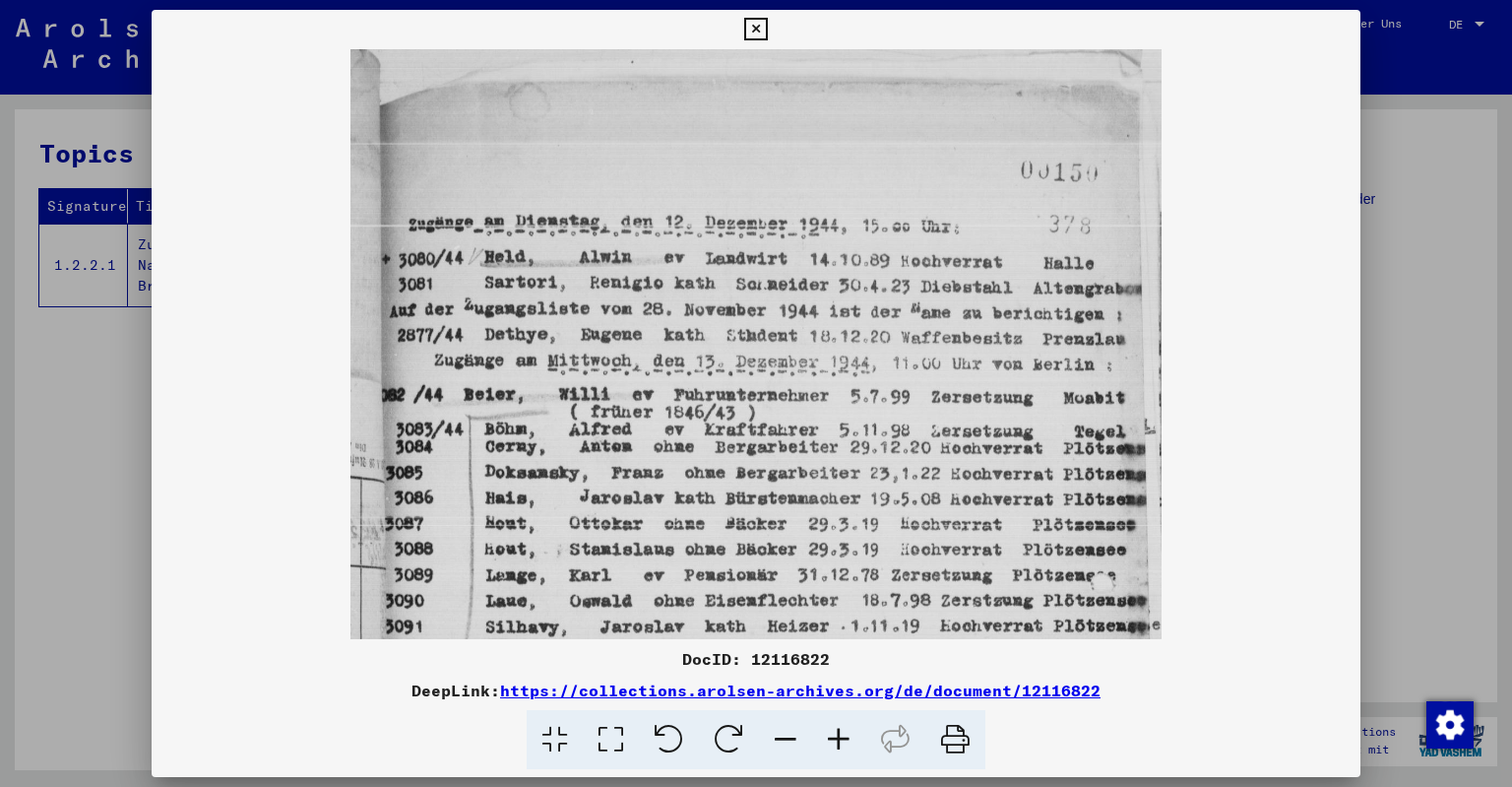 click at bounding box center (839, 740) 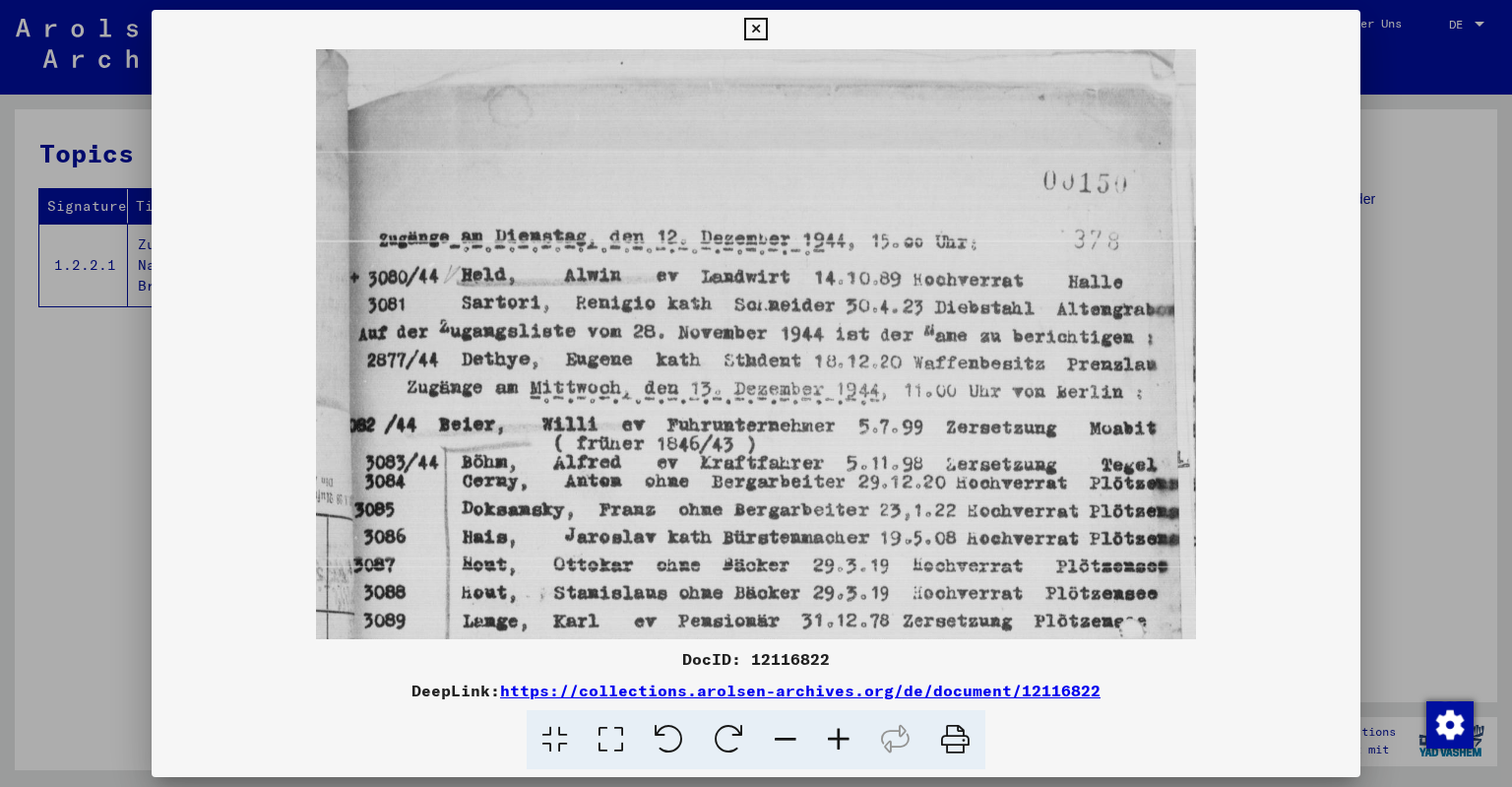 click at bounding box center [839, 740] 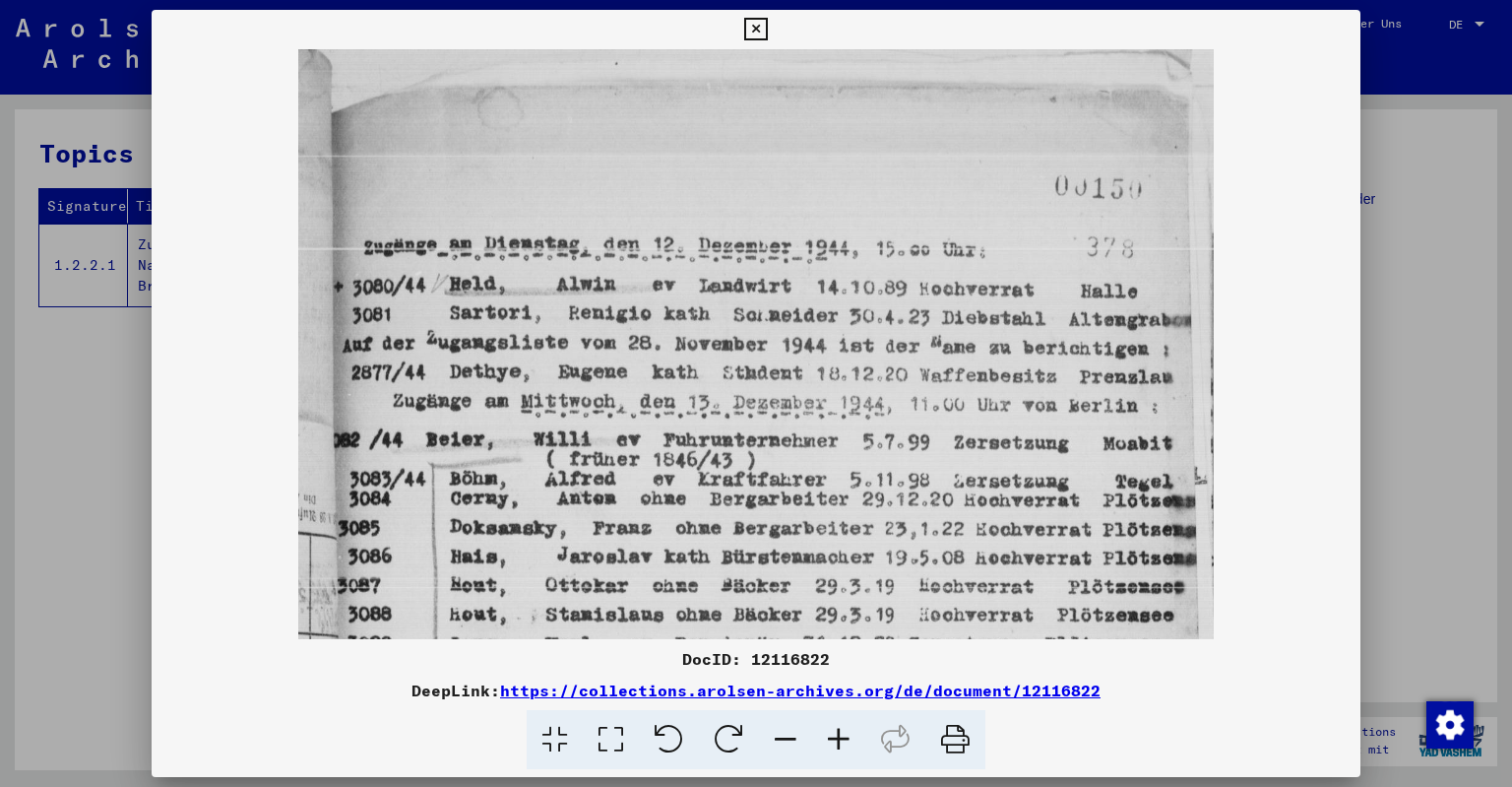 click at bounding box center [839, 740] 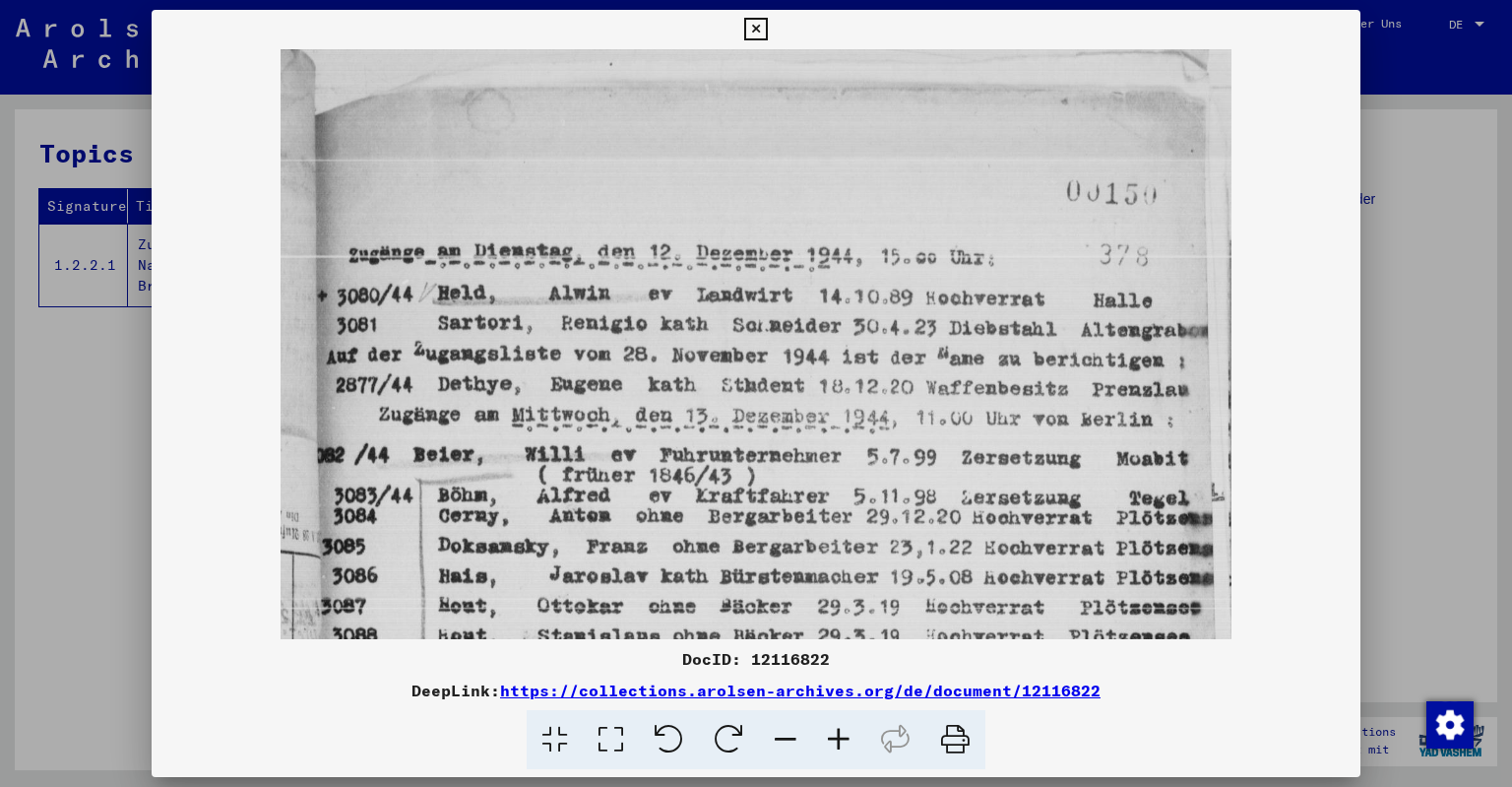 click at bounding box center (839, 740) 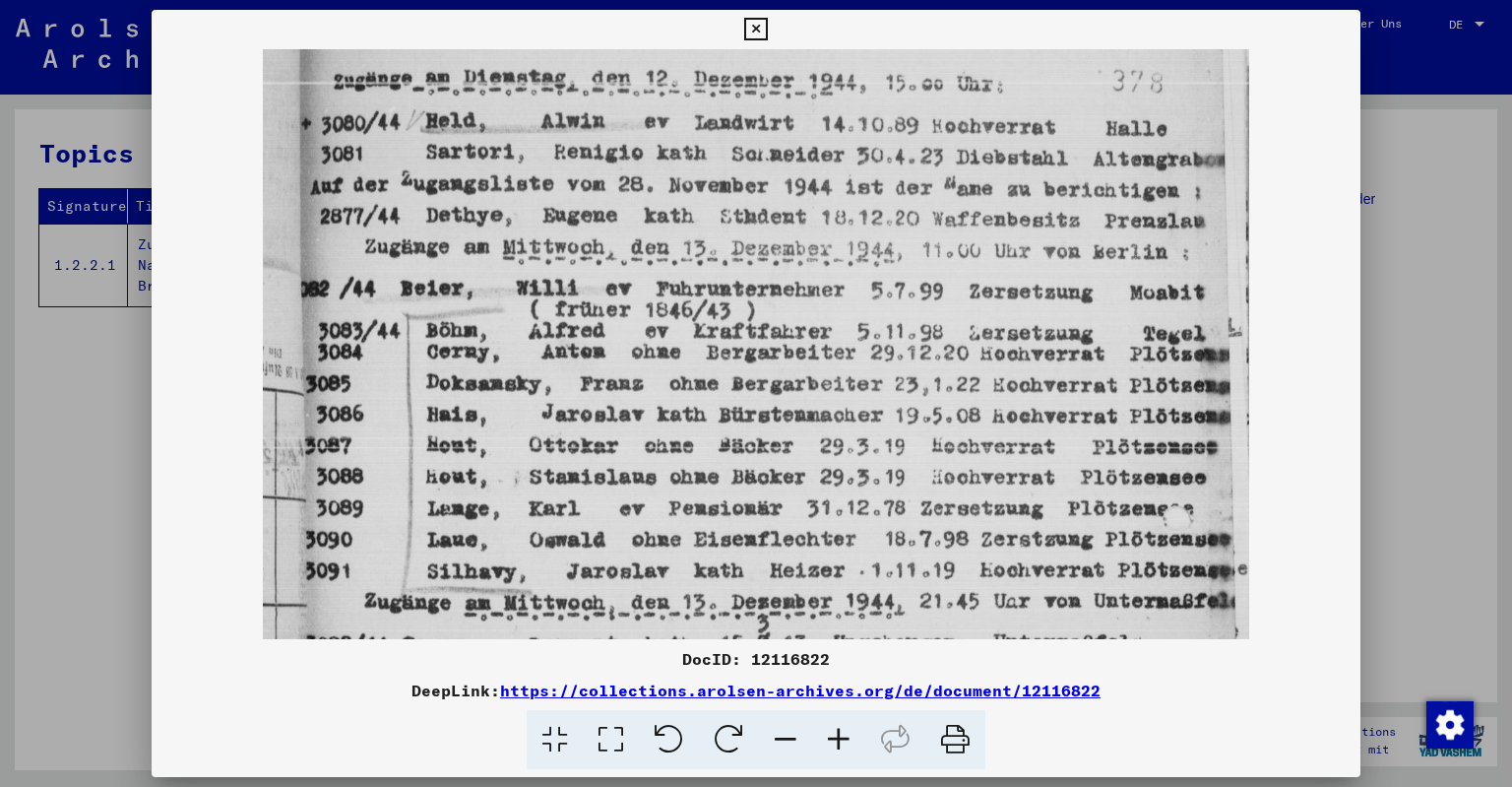 scroll, scrollTop: 197, scrollLeft: 0, axis: vertical 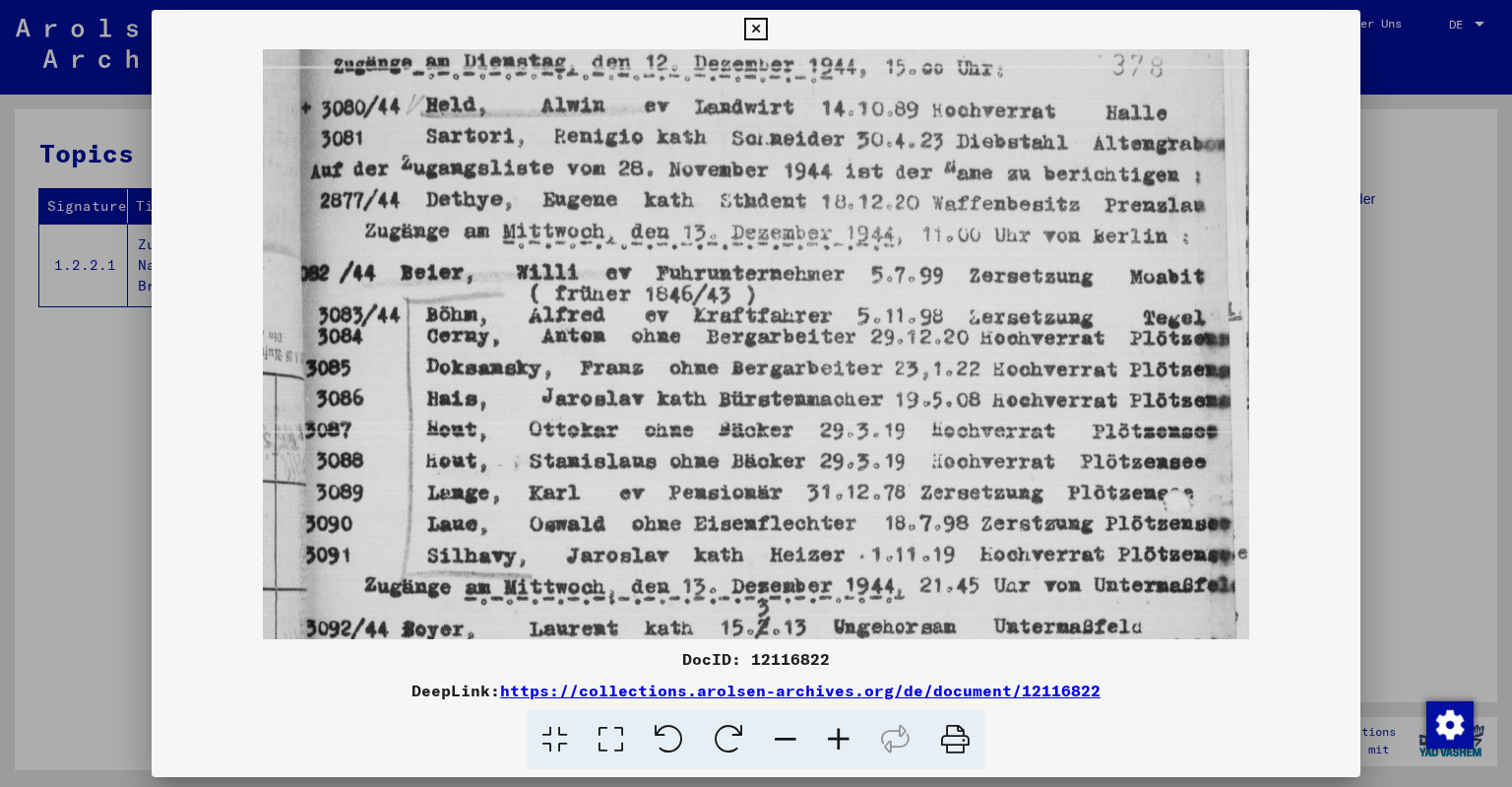 drag, startPoint x: 764, startPoint y: 506, endPoint x: 789, endPoint y: 317, distance: 190.64627 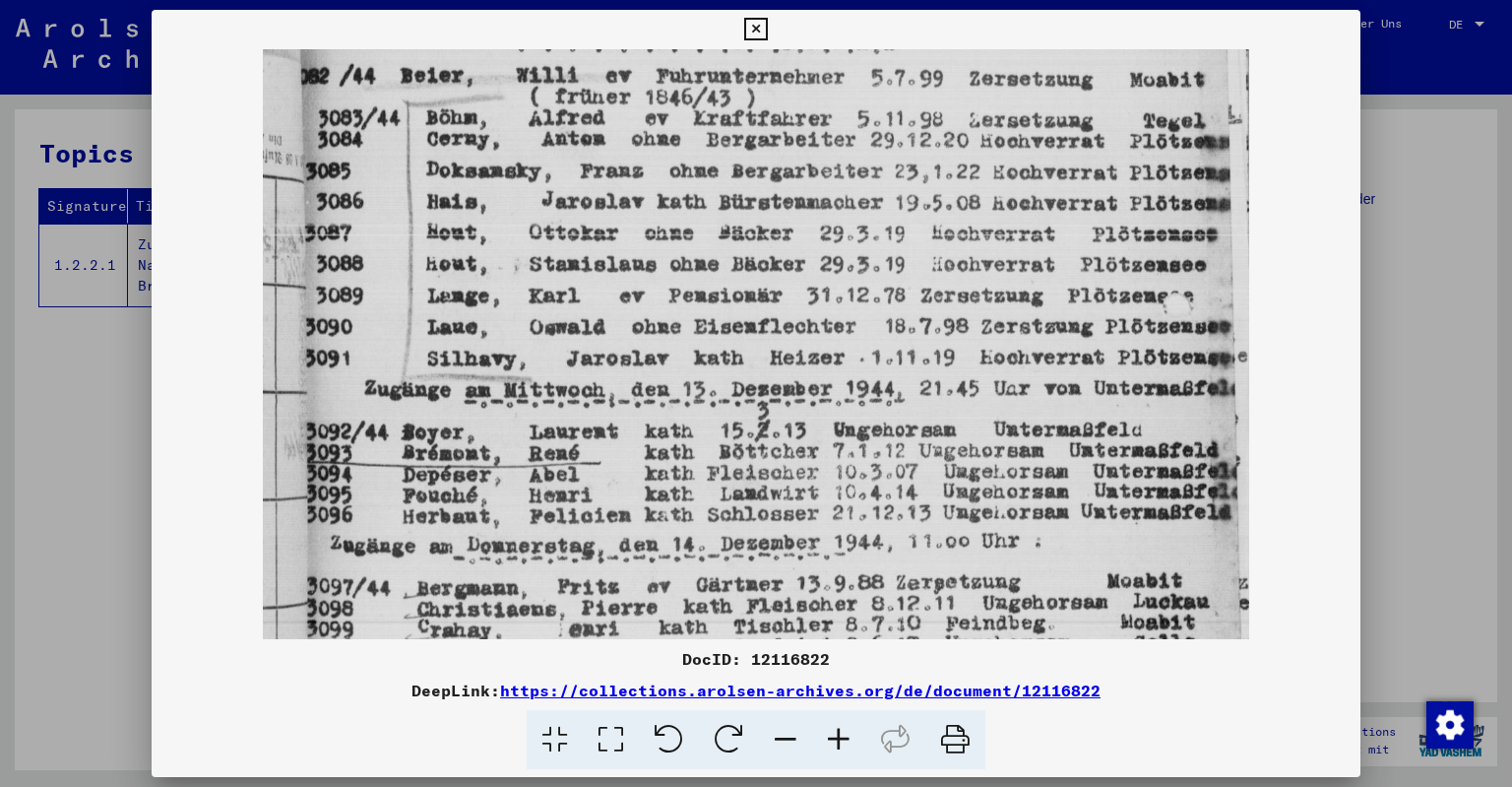 scroll, scrollTop: 405, scrollLeft: 0, axis: vertical 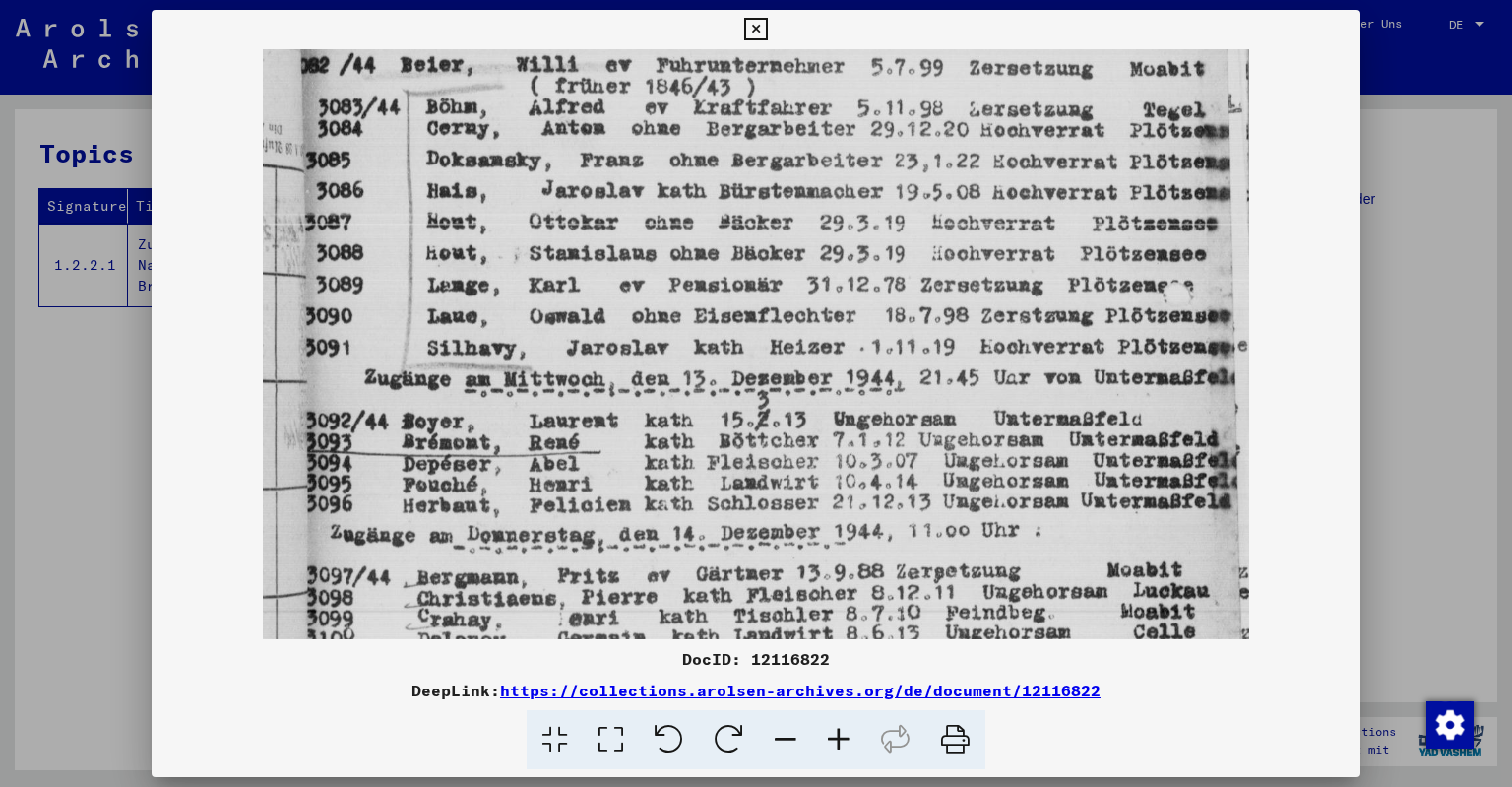 drag, startPoint x: 773, startPoint y: 455, endPoint x: 816, endPoint y: 250, distance: 209.46121 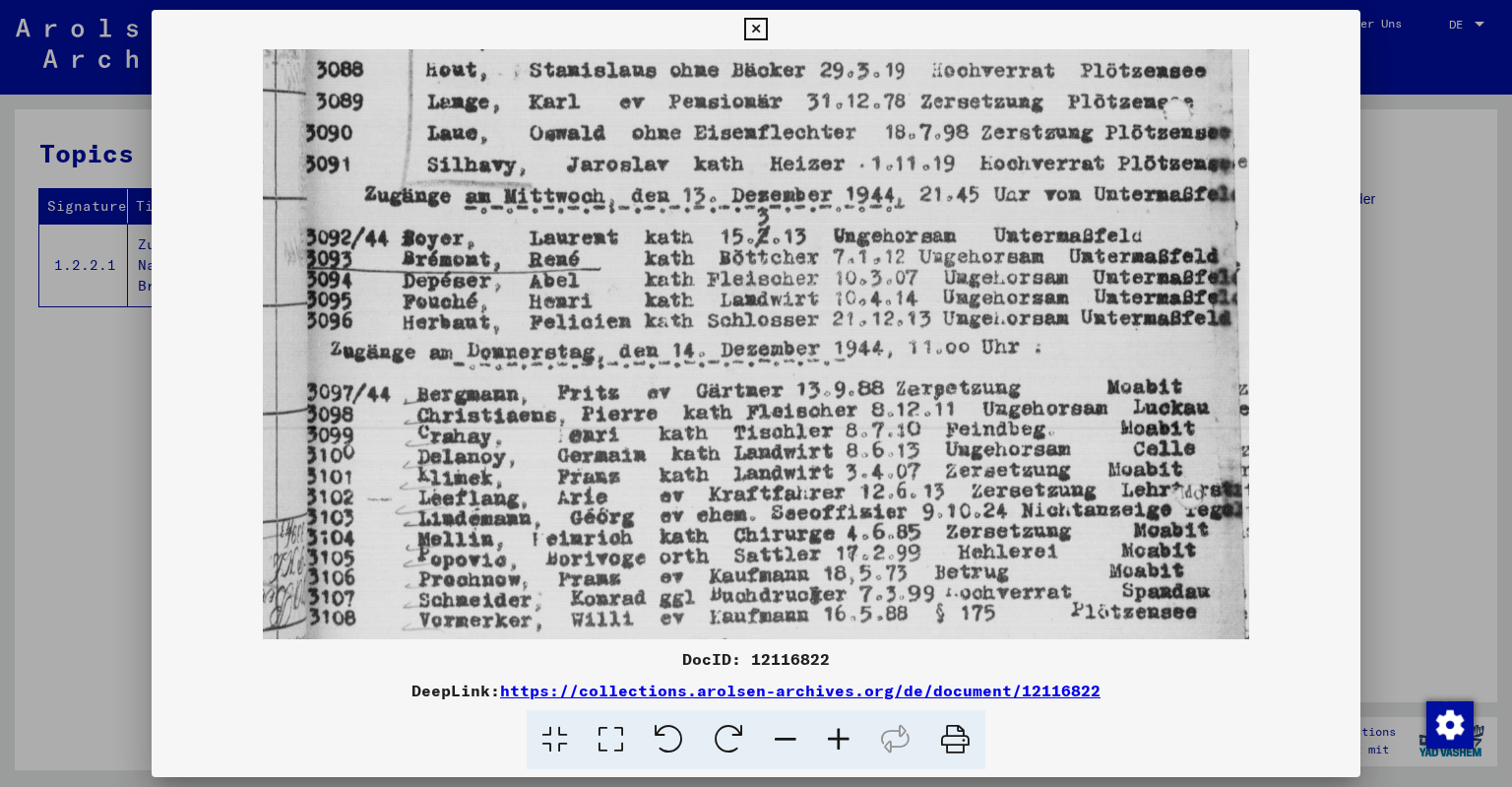 drag, startPoint x: 843, startPoint y: 524, endPoint x: 883, endPoint y: 345, distance: 183.41483 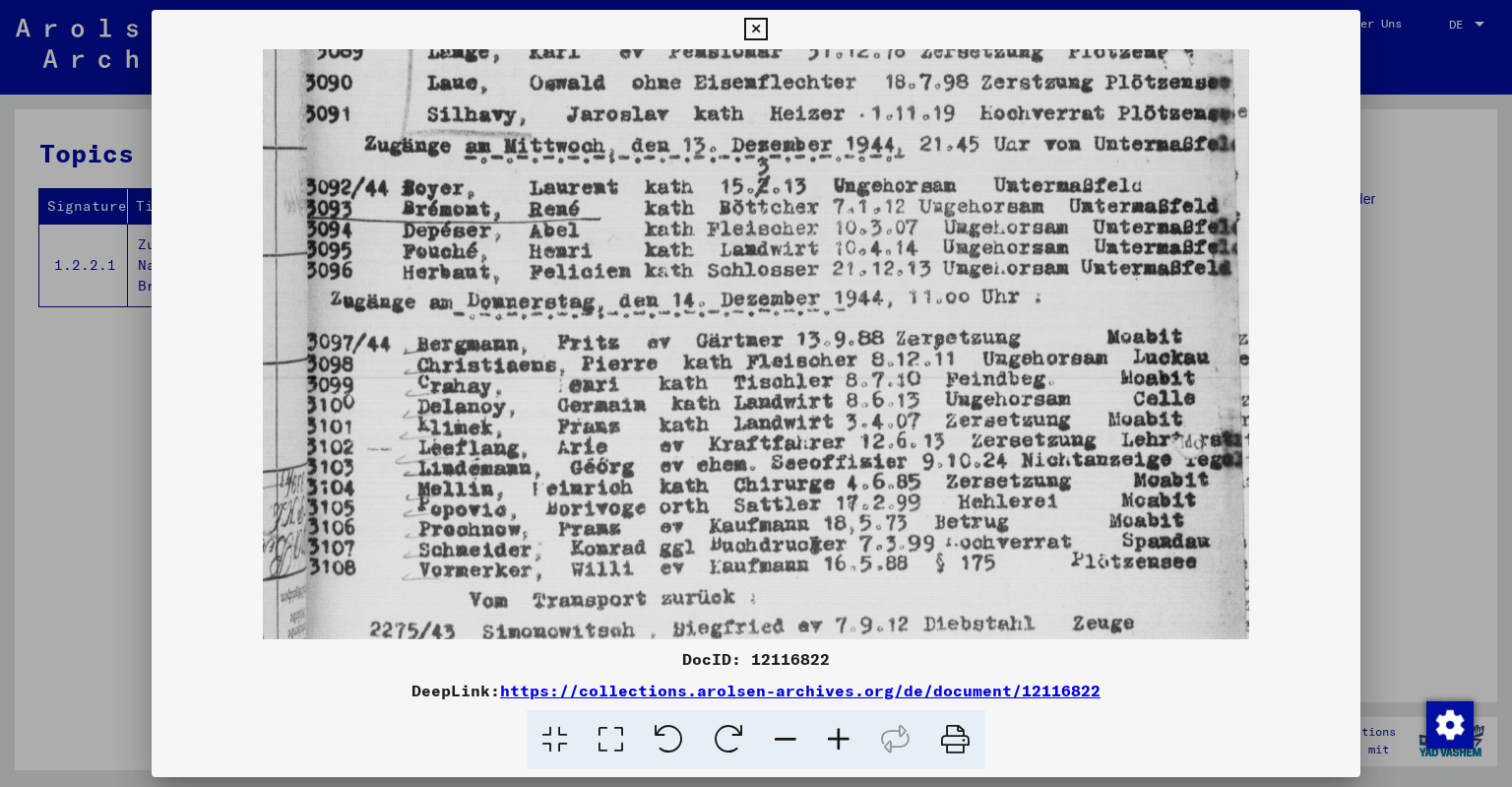 scroll, scrollTop: 638, scrollLeft: 0, axis: vertical 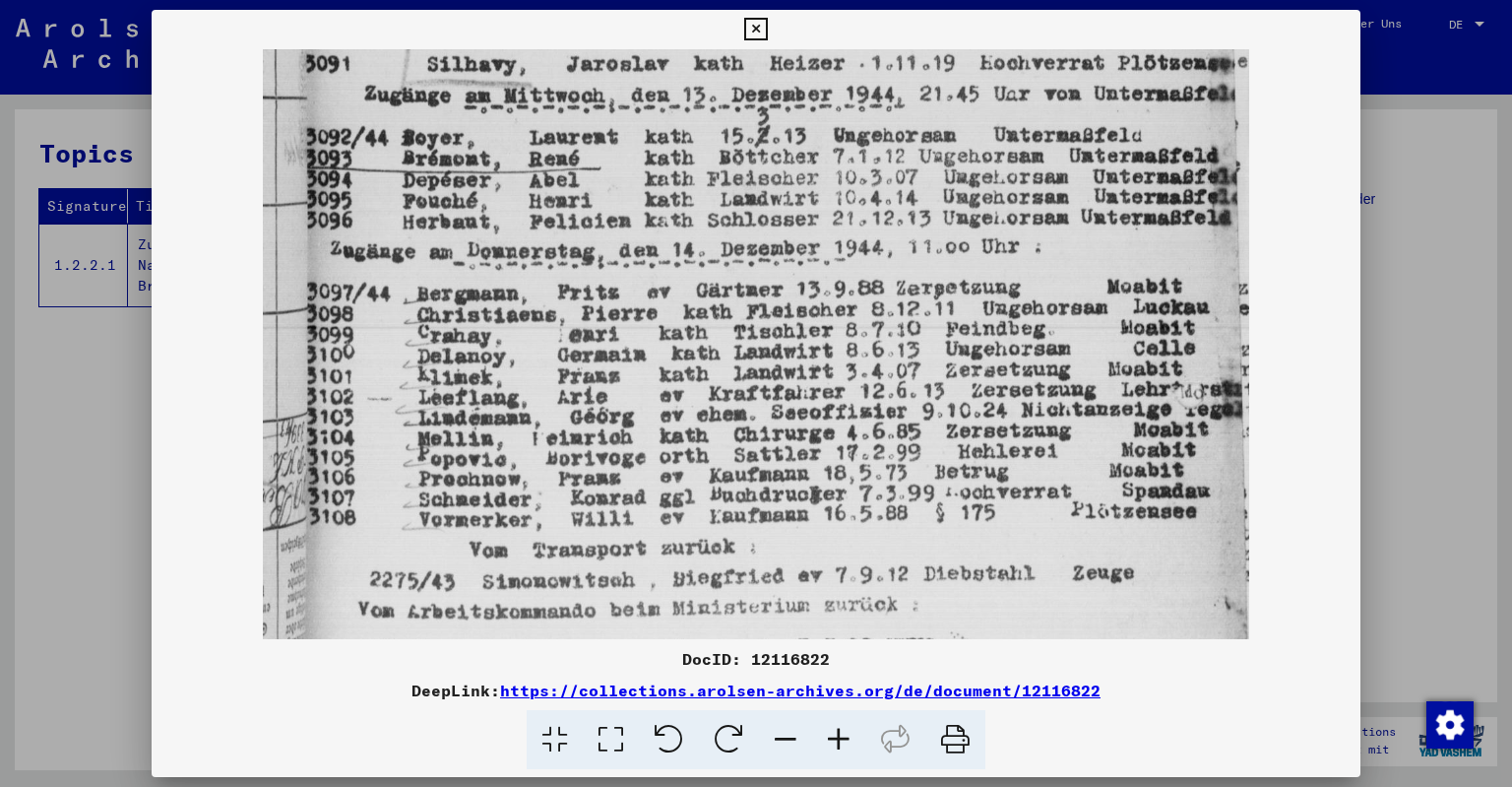 drag, startPoint x: 904, startPoint y: 452, endPoint x: 912, endPoint y: 411, distance: 41.773197 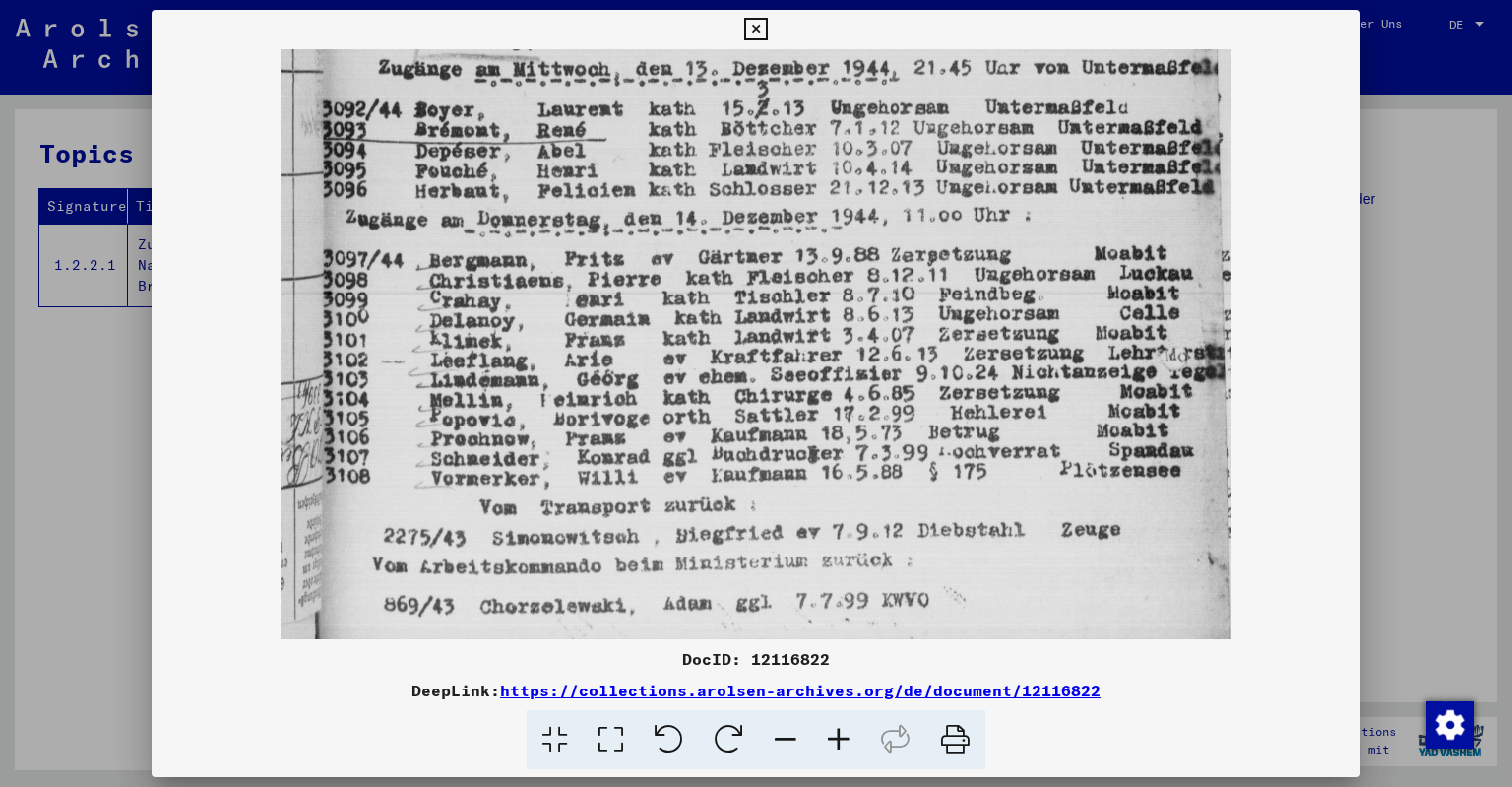 click at bounding box center [786, 740] 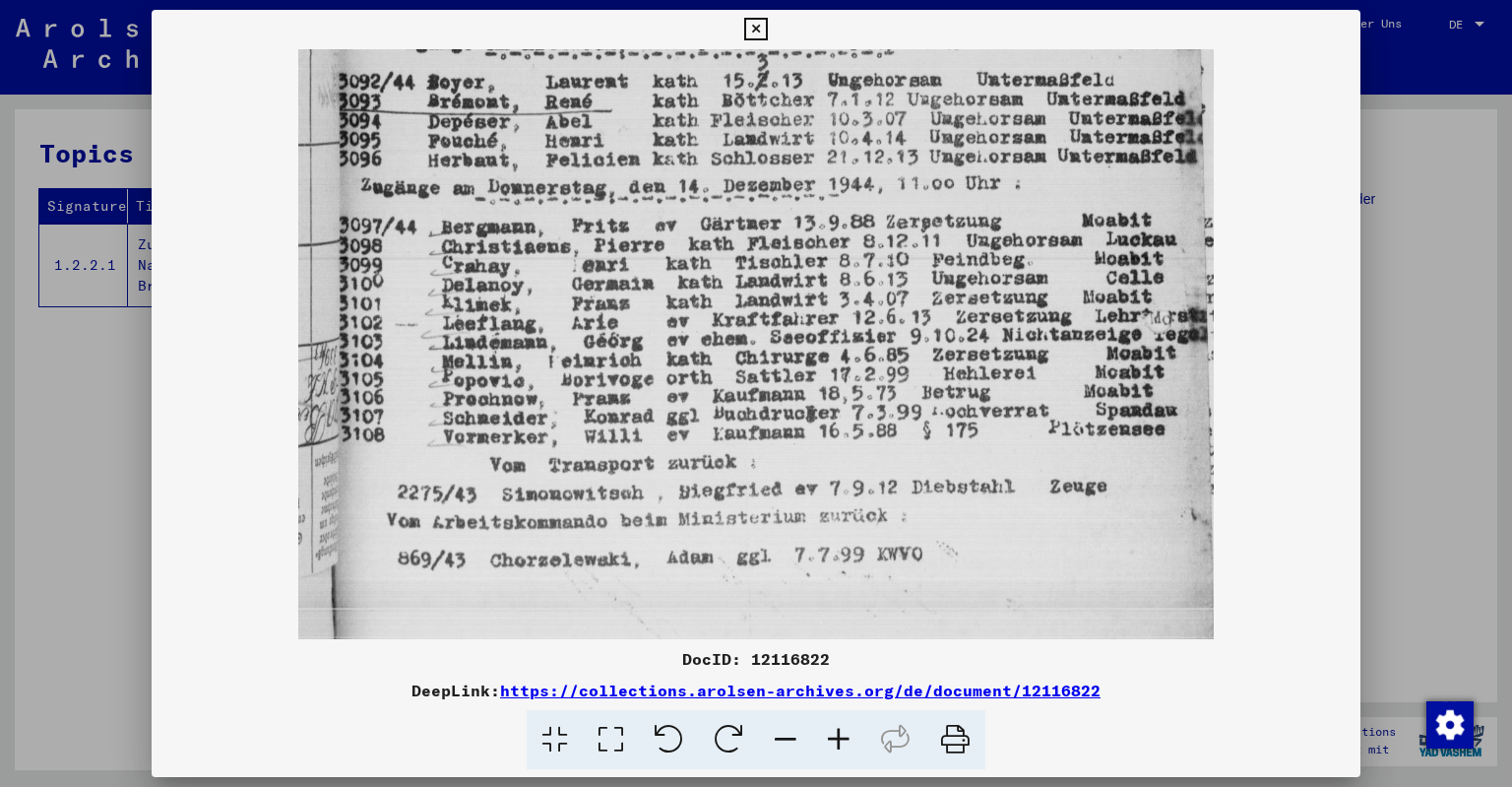 click at bounding box center (786, 740) 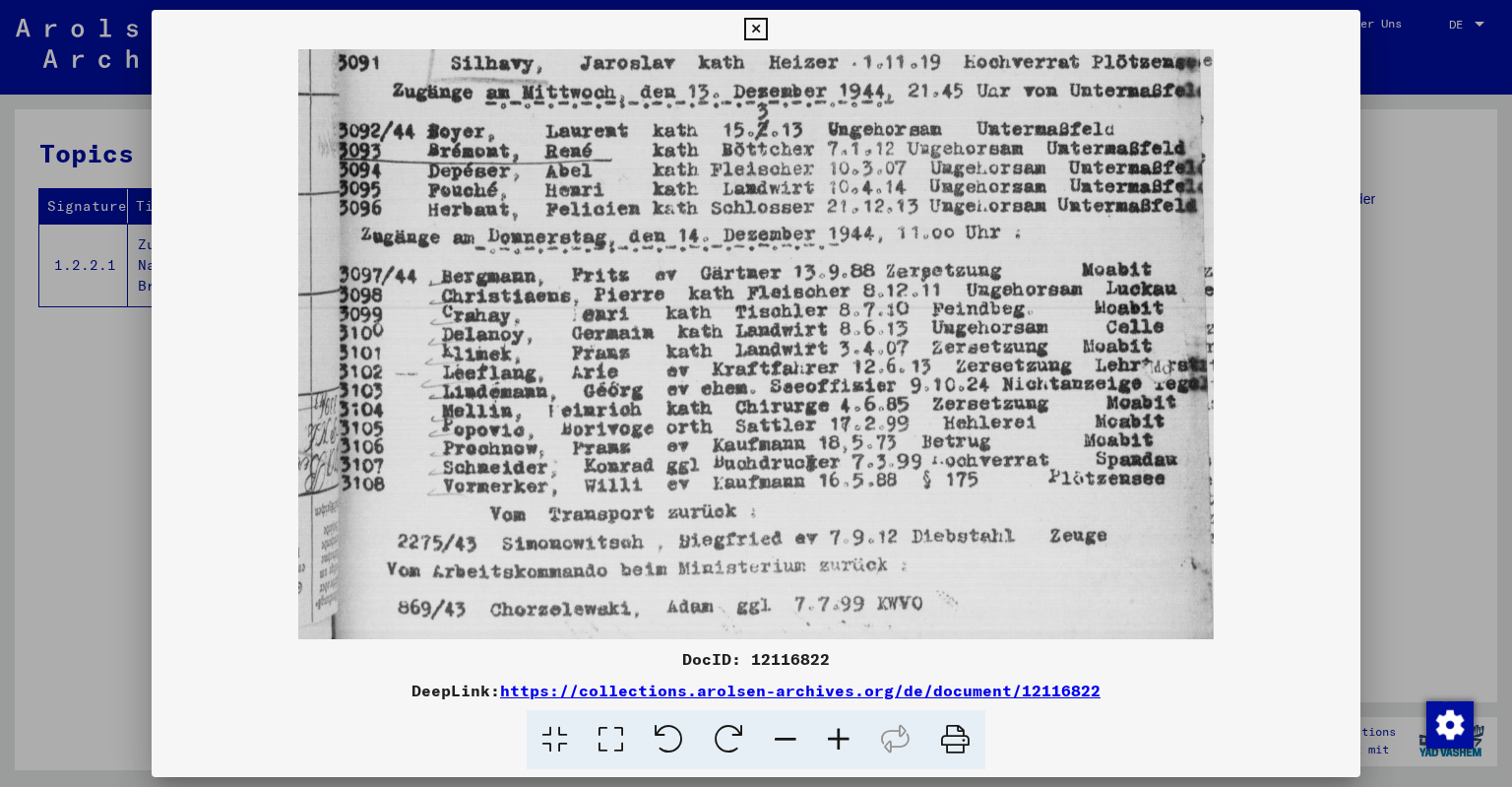 click at bounding box center (786, 740) 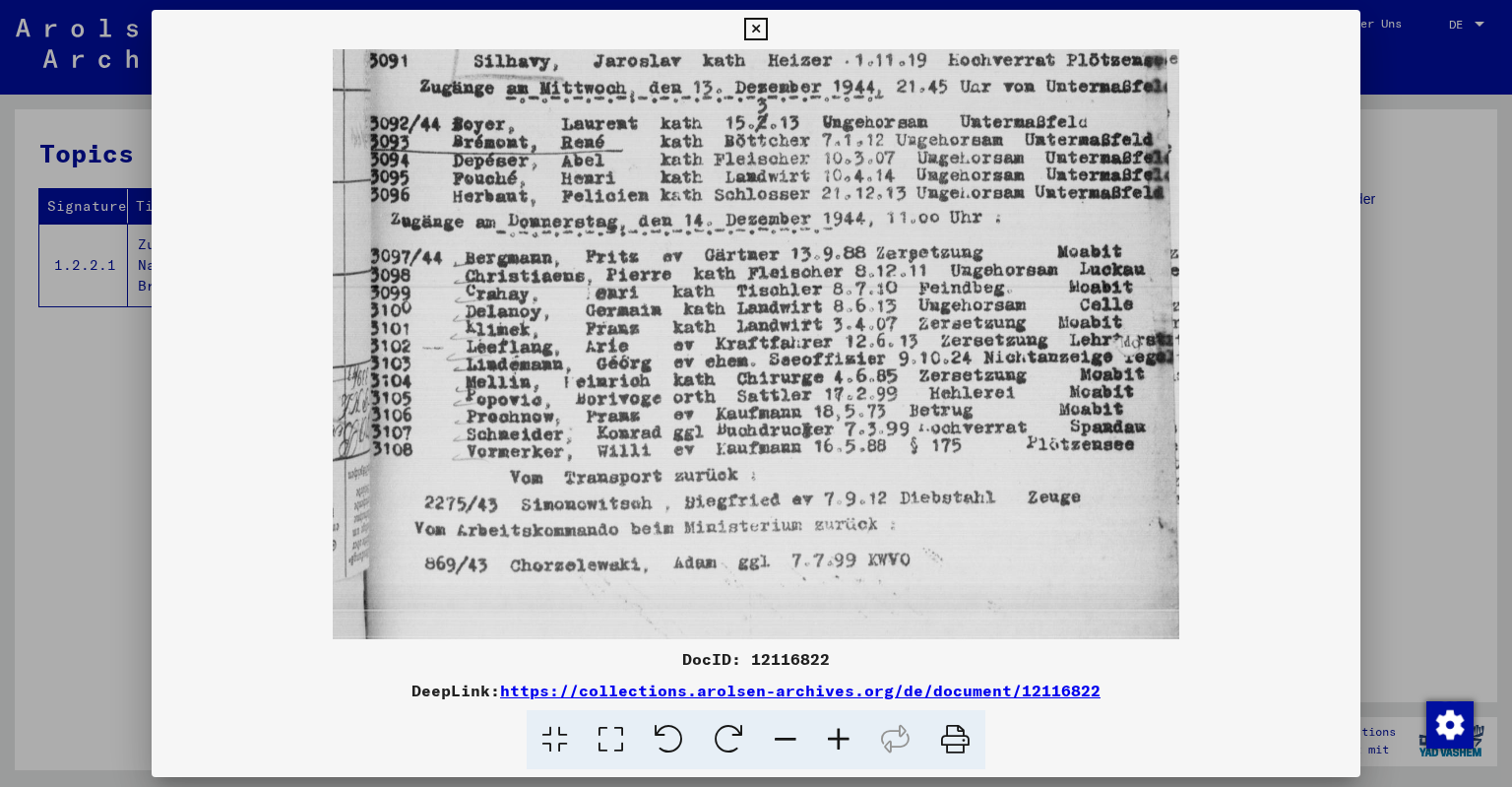 click at bounding box center [786, 740] 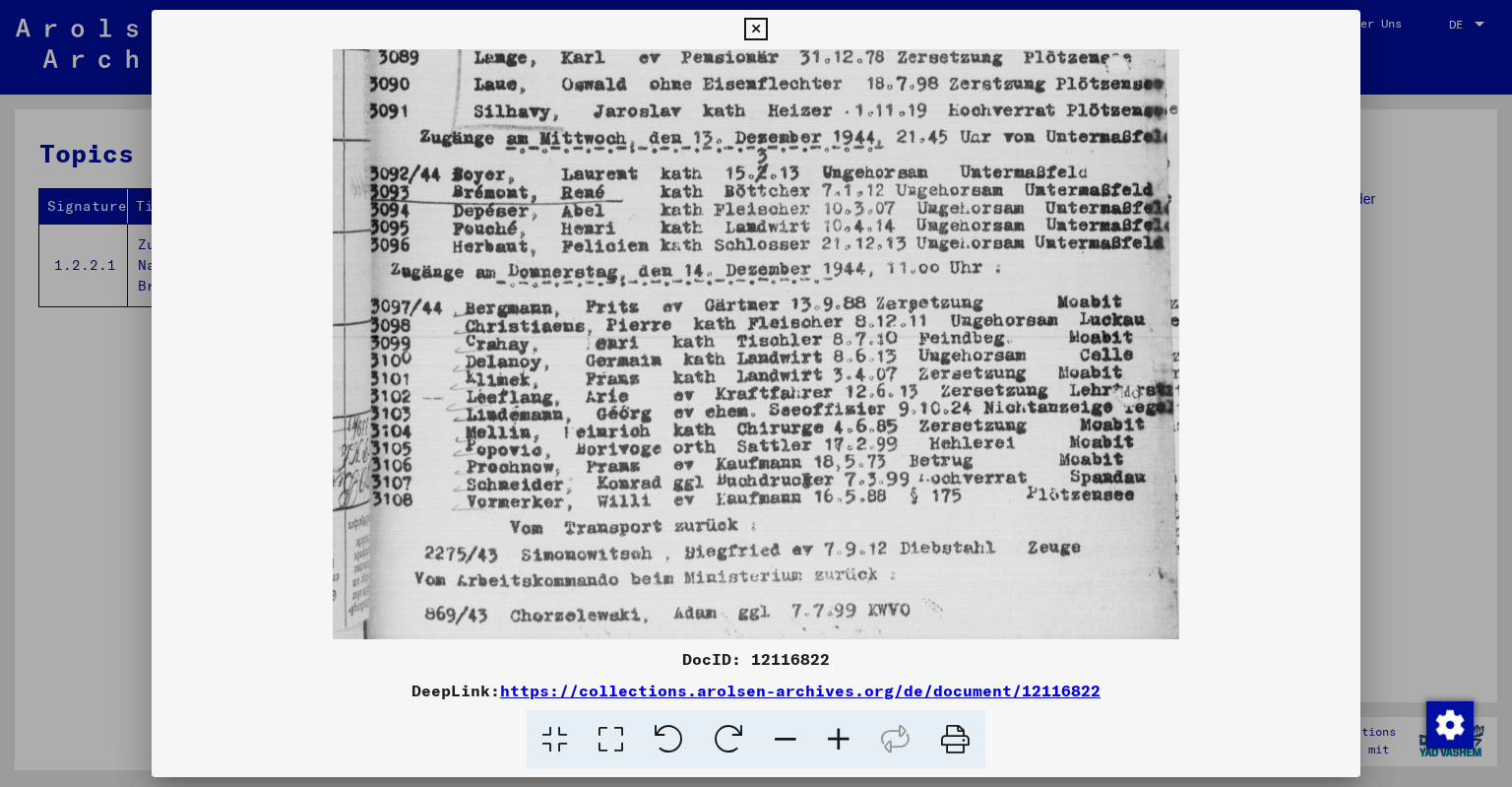 click at bounding box center (786, 740) 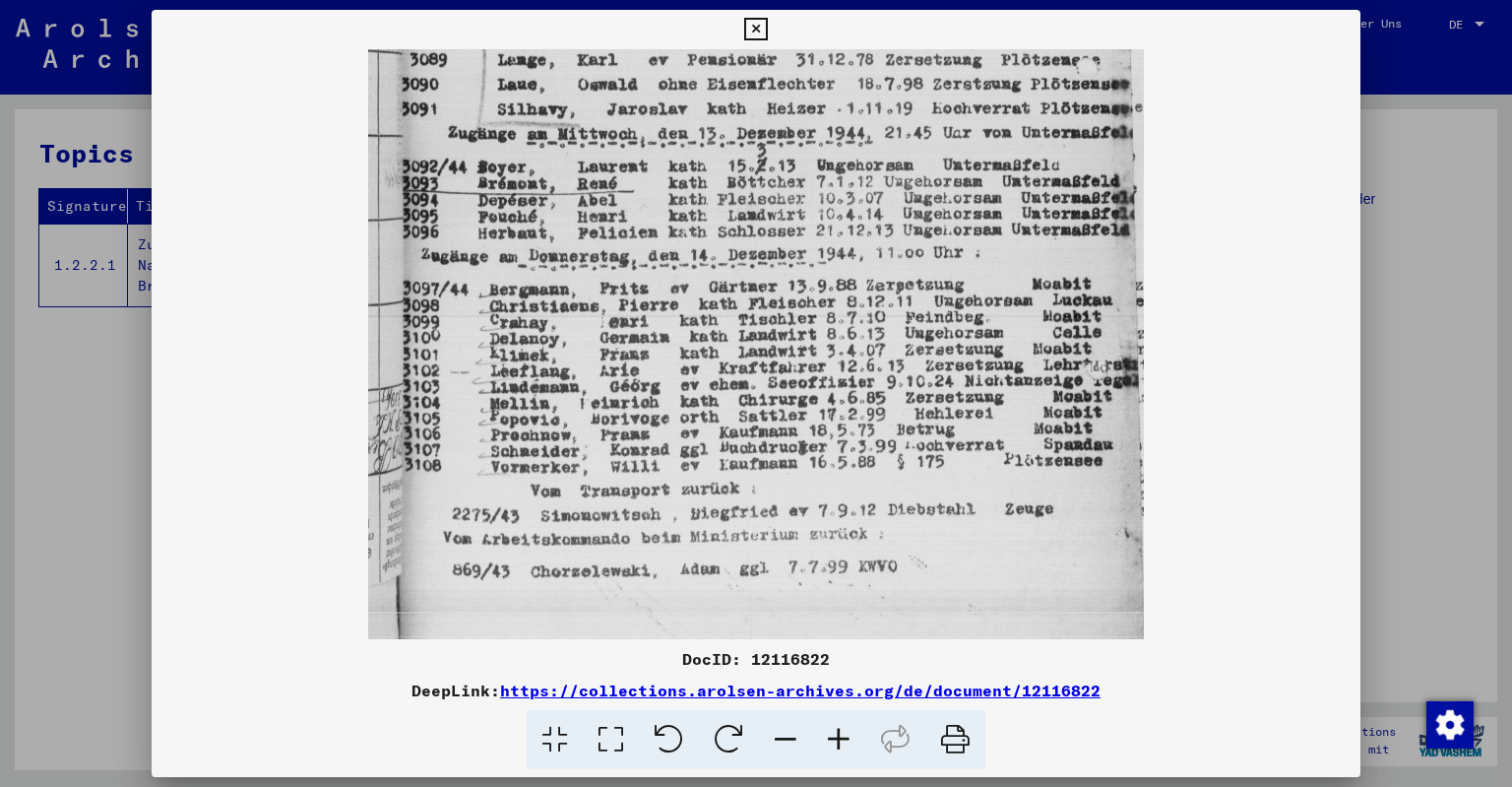scroll, scrollTop: 492, scrollLeft: 0, axis: vertical 